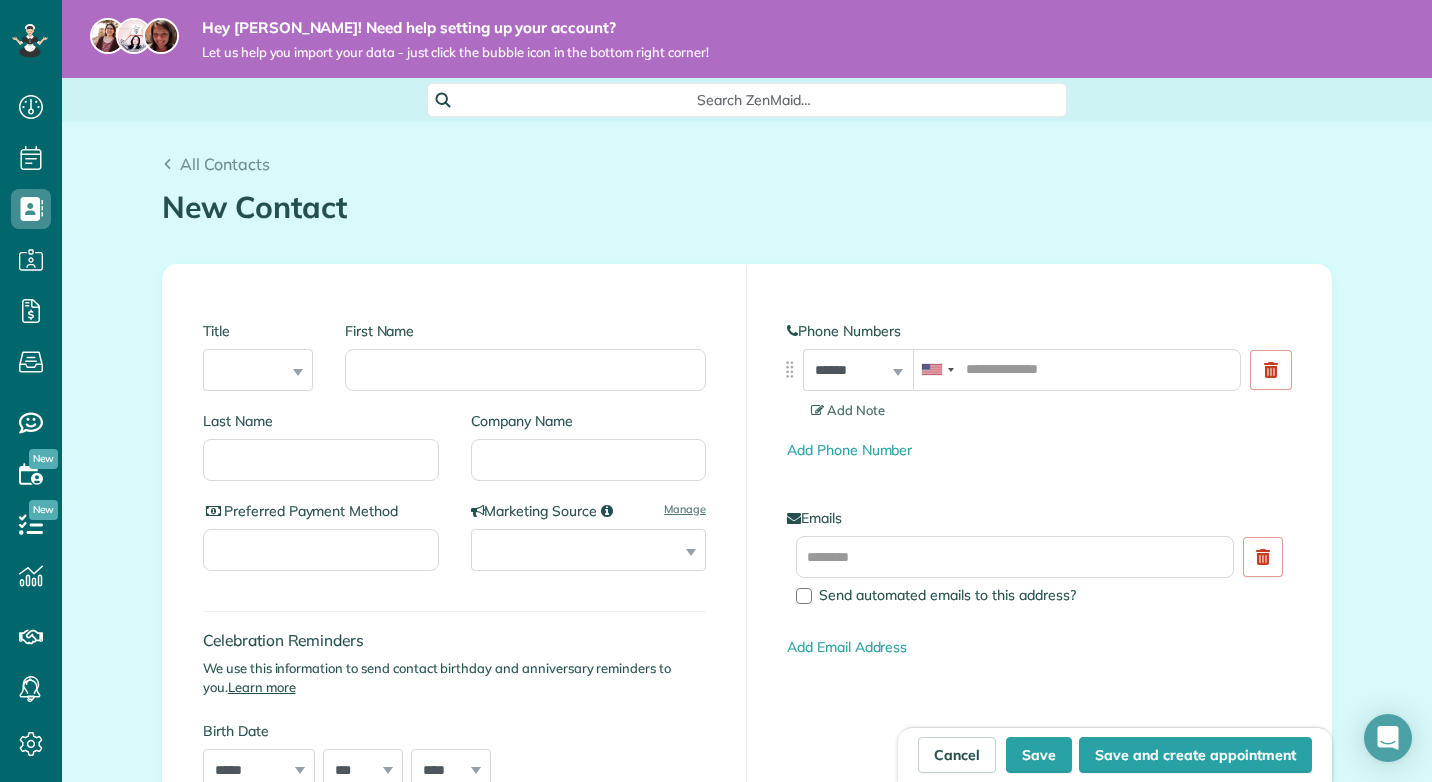 scroll, scrollTop: 0, scrollLeft: 0, axis: both 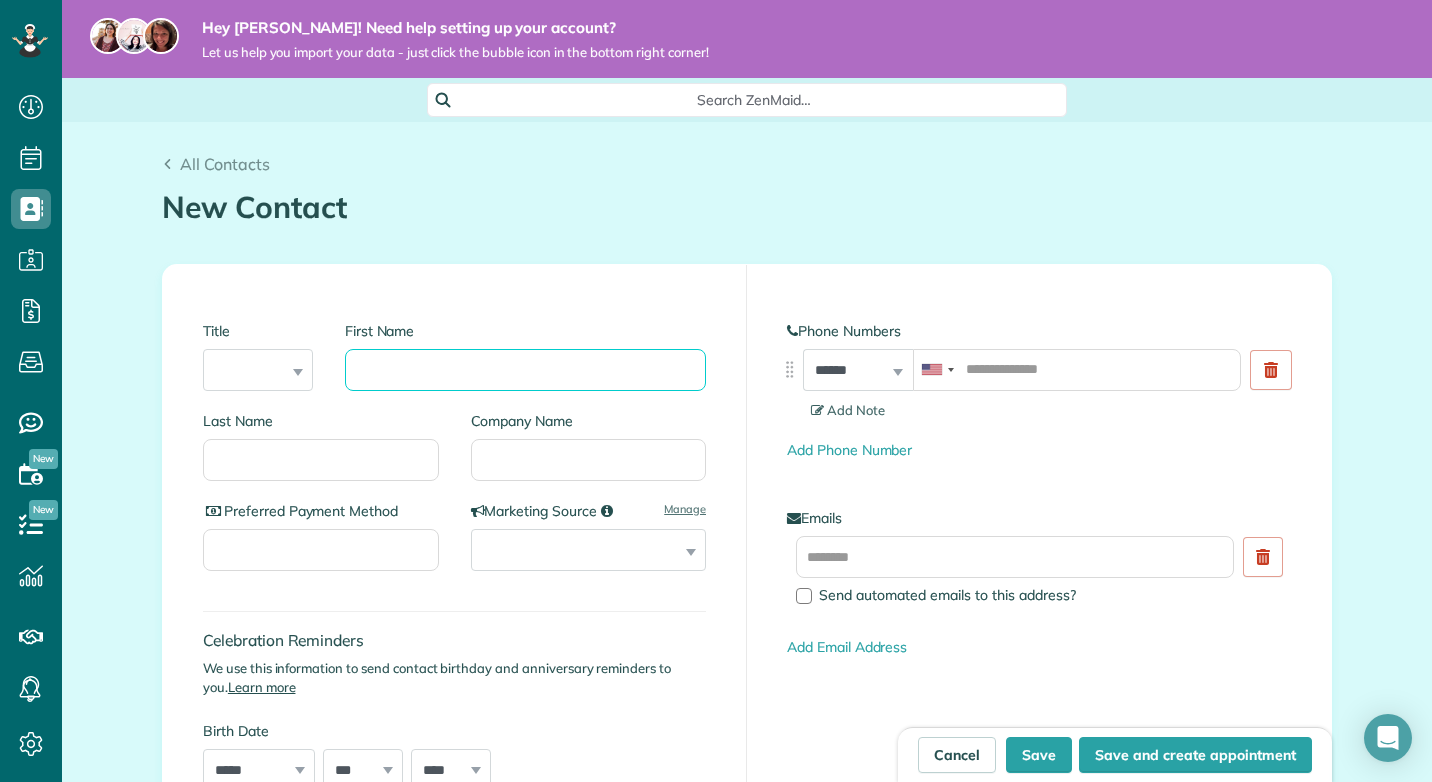 click on "First Name" at bounding box center (525, 370) 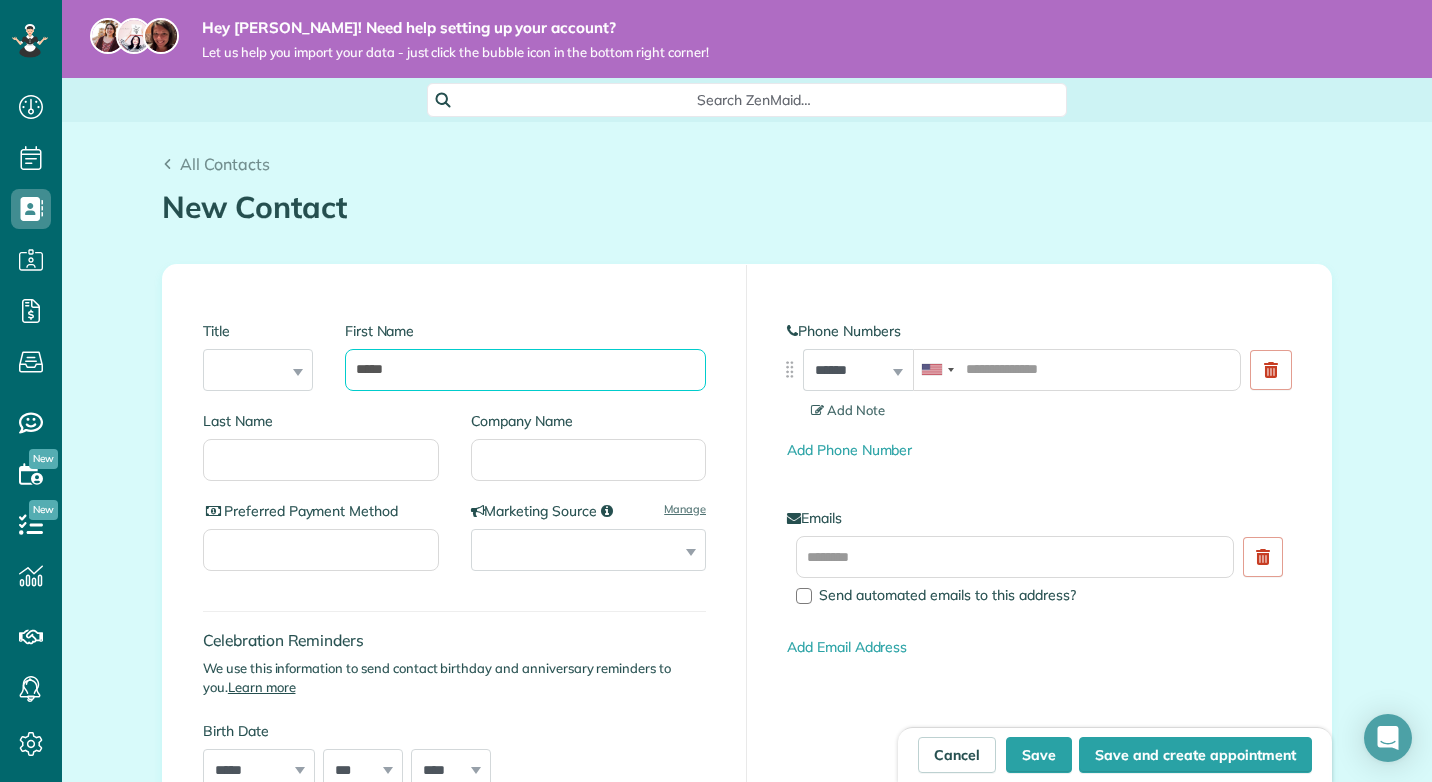 type on "****" 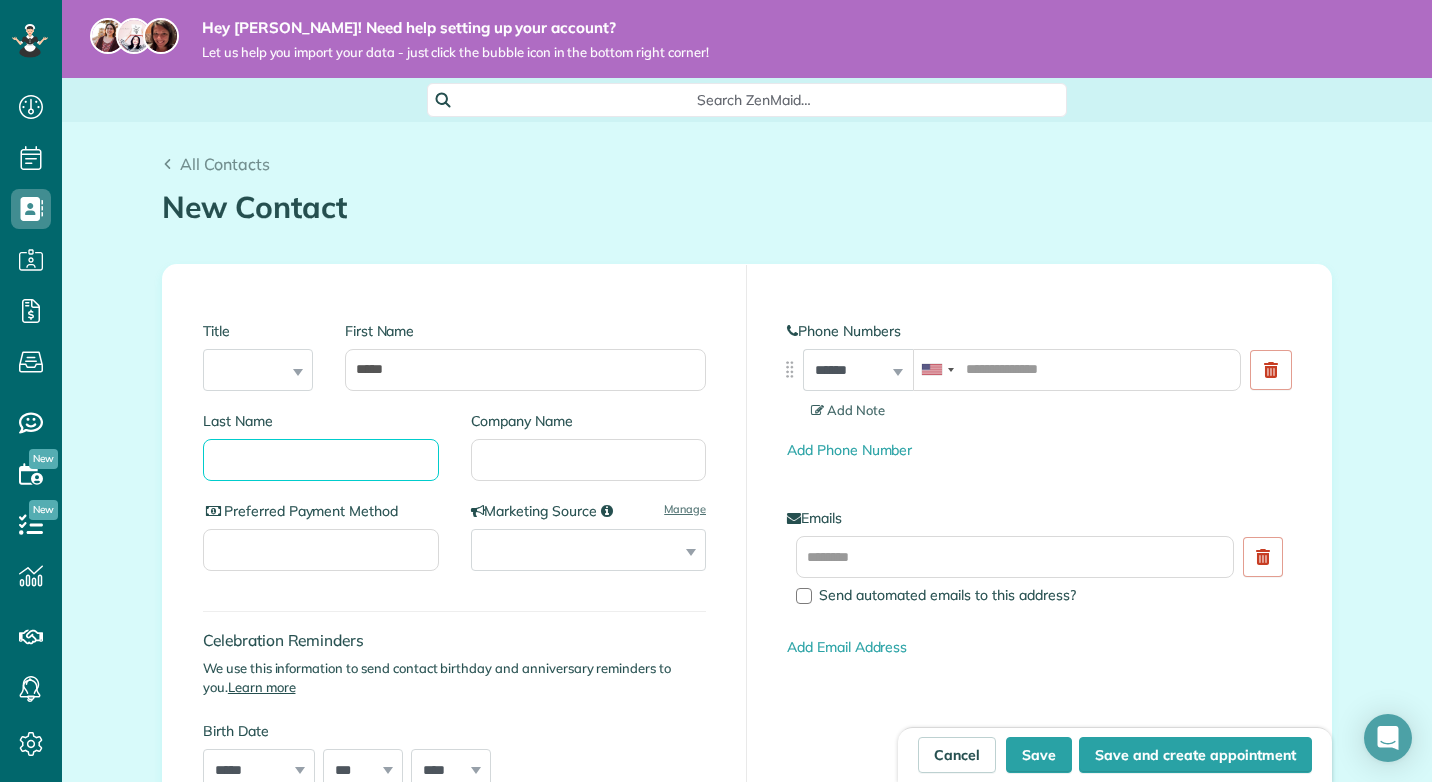 click on "Last Name" at bounding box center [321, 460] 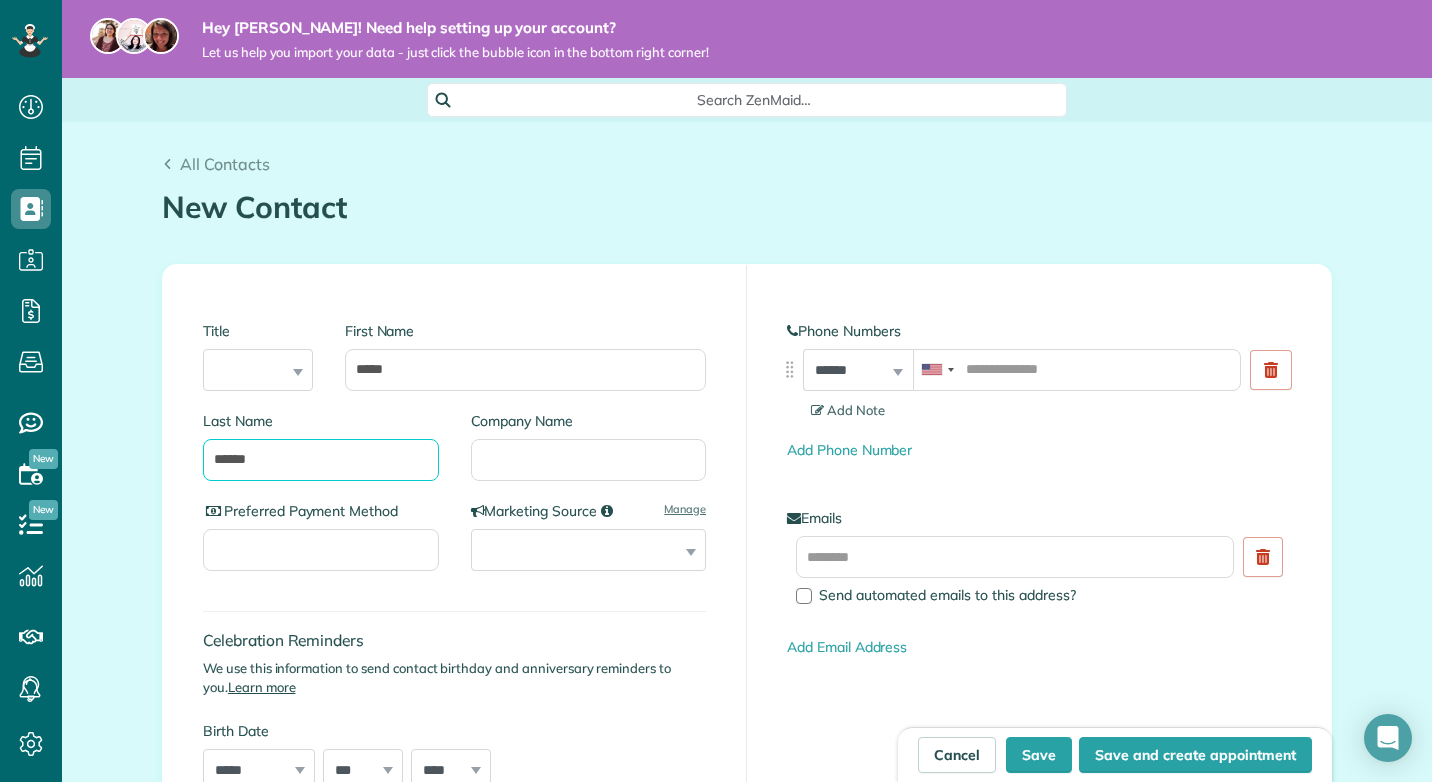 type on "******" 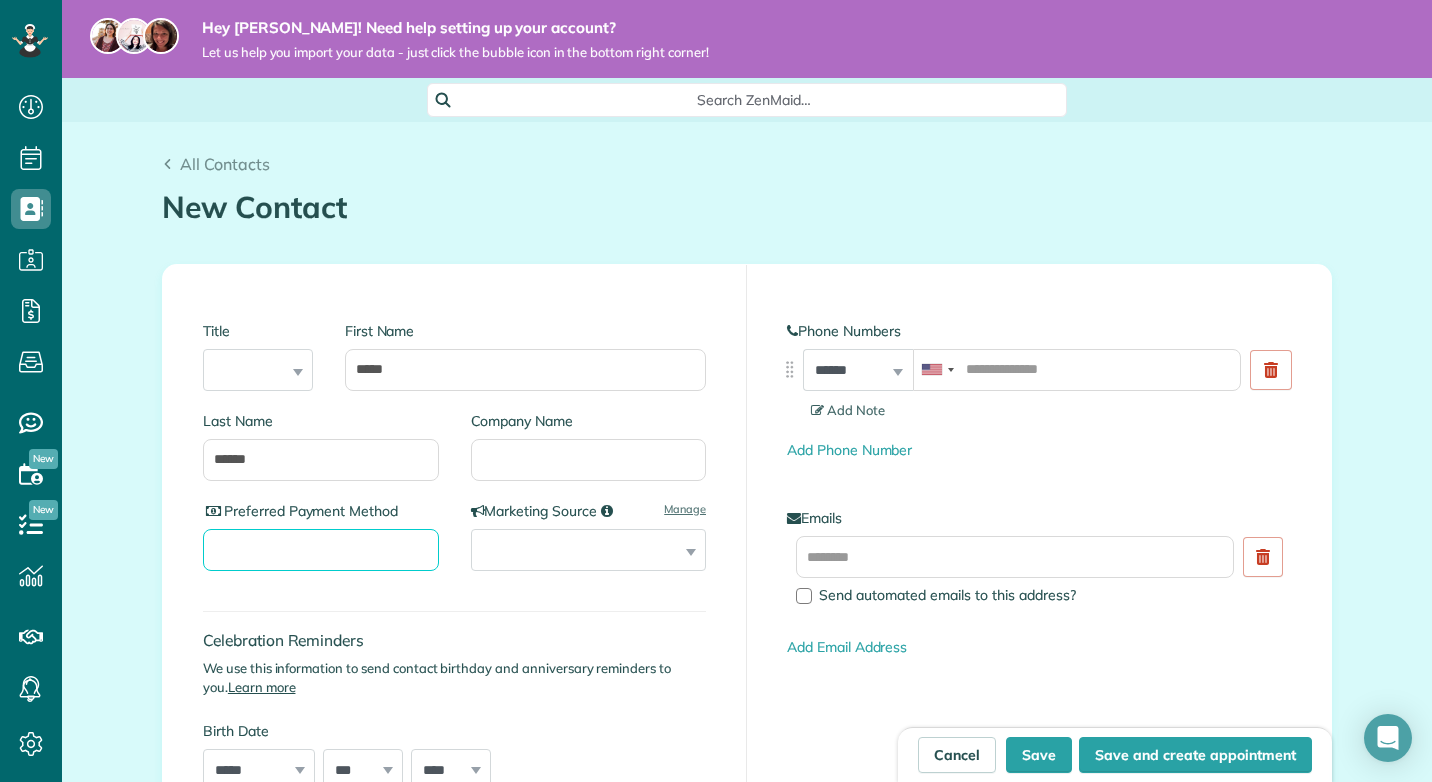 click on "Preferred Payment Method" at bounding box center [321, 550] 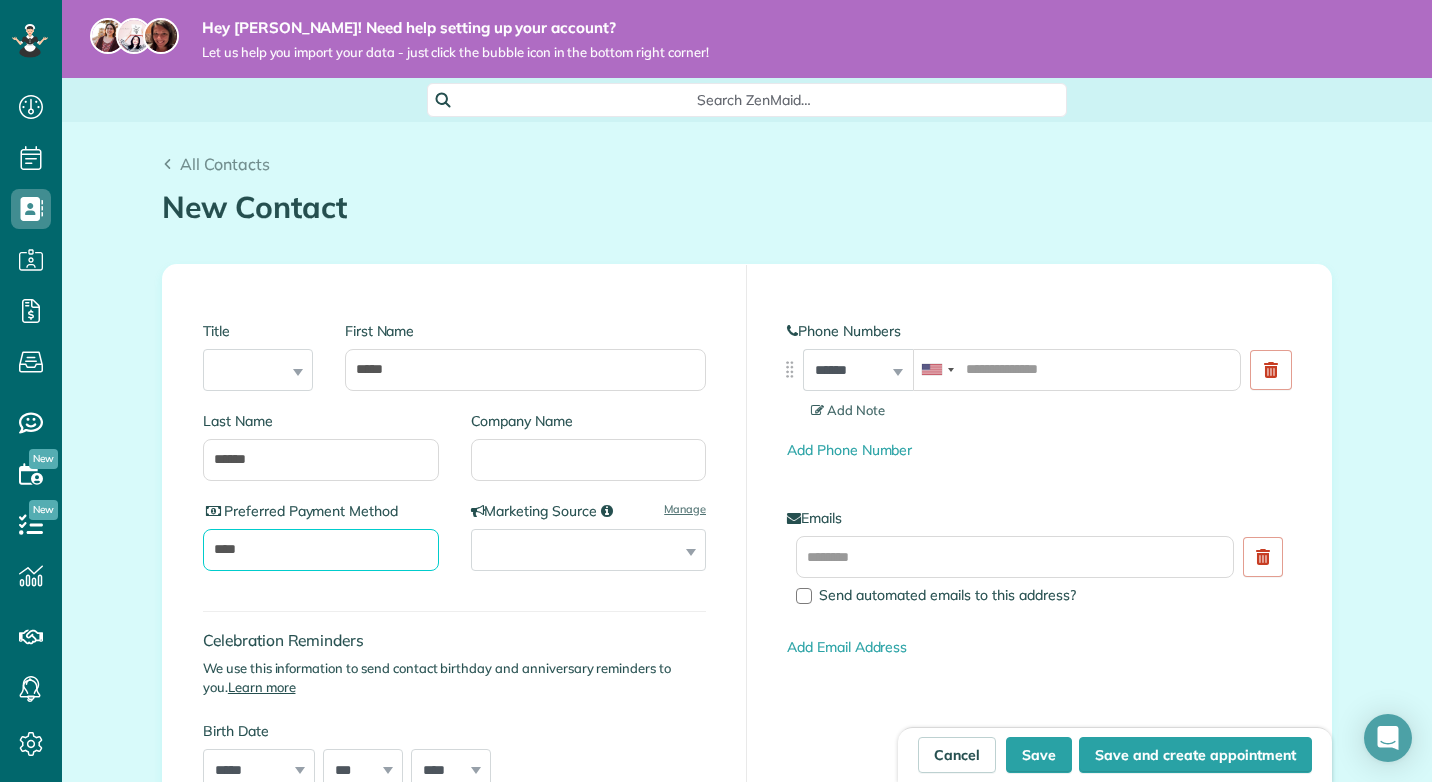 type on "****" 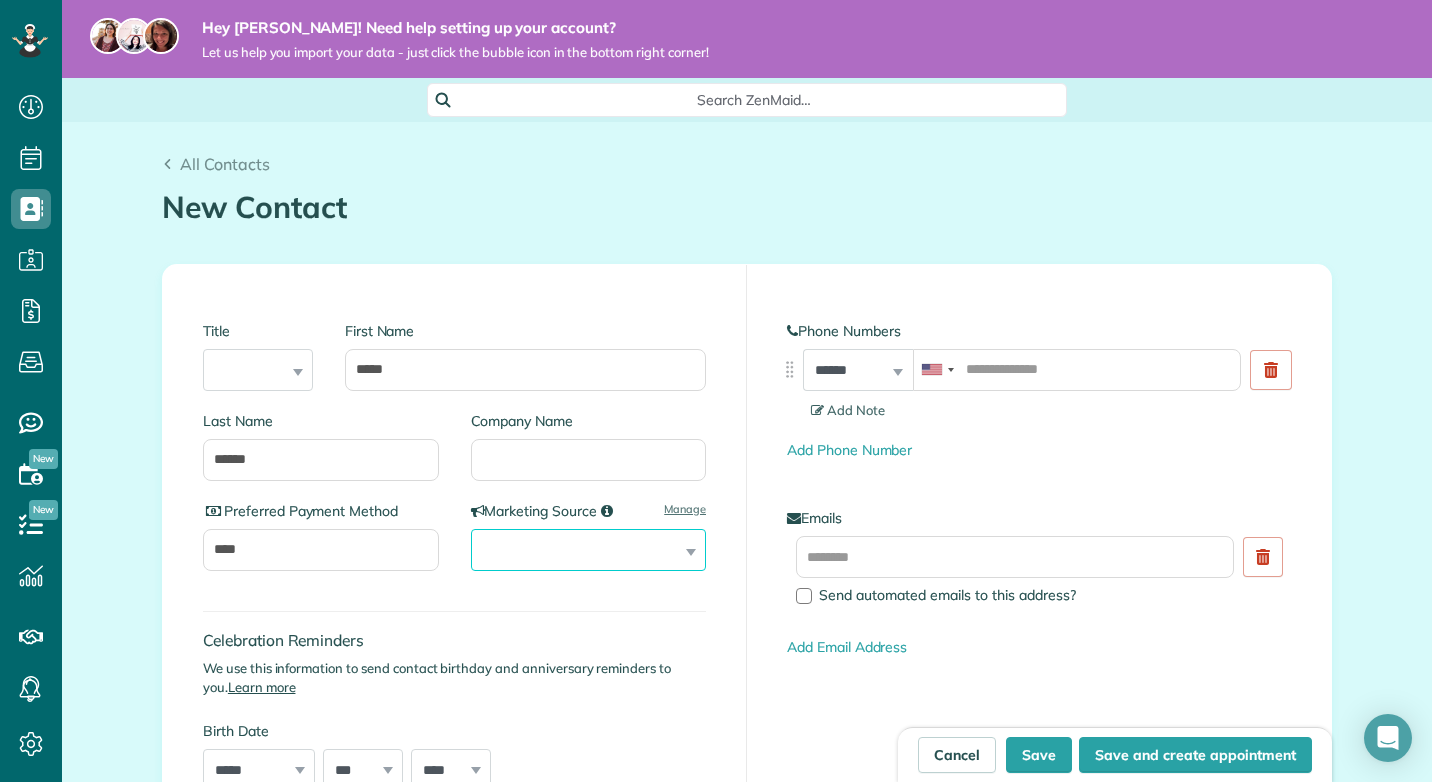 click on "**********" at bounding box center (589, 550) 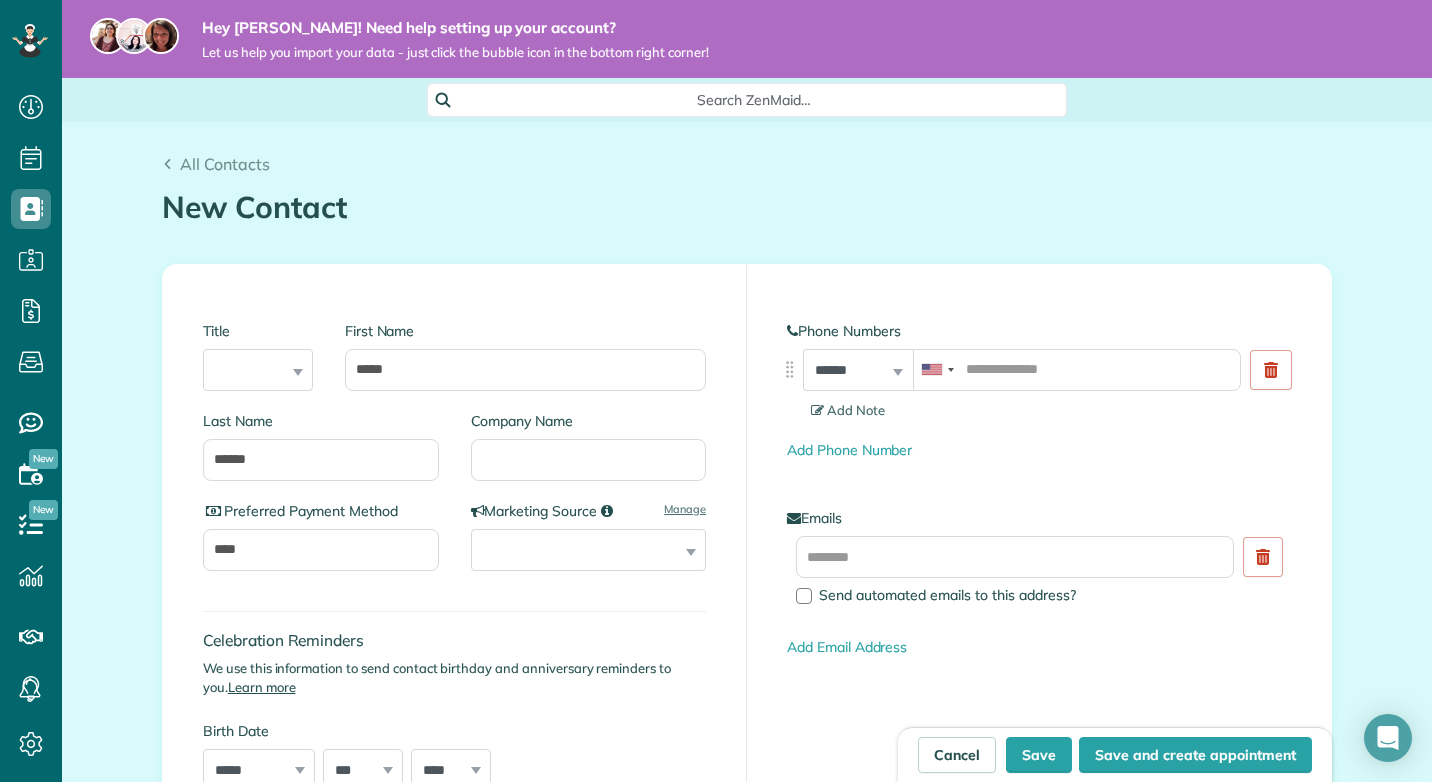 click on "We use this information to send contact birthday and anniversary reminders to you.
Learn more" at bounding box center [454, 678] 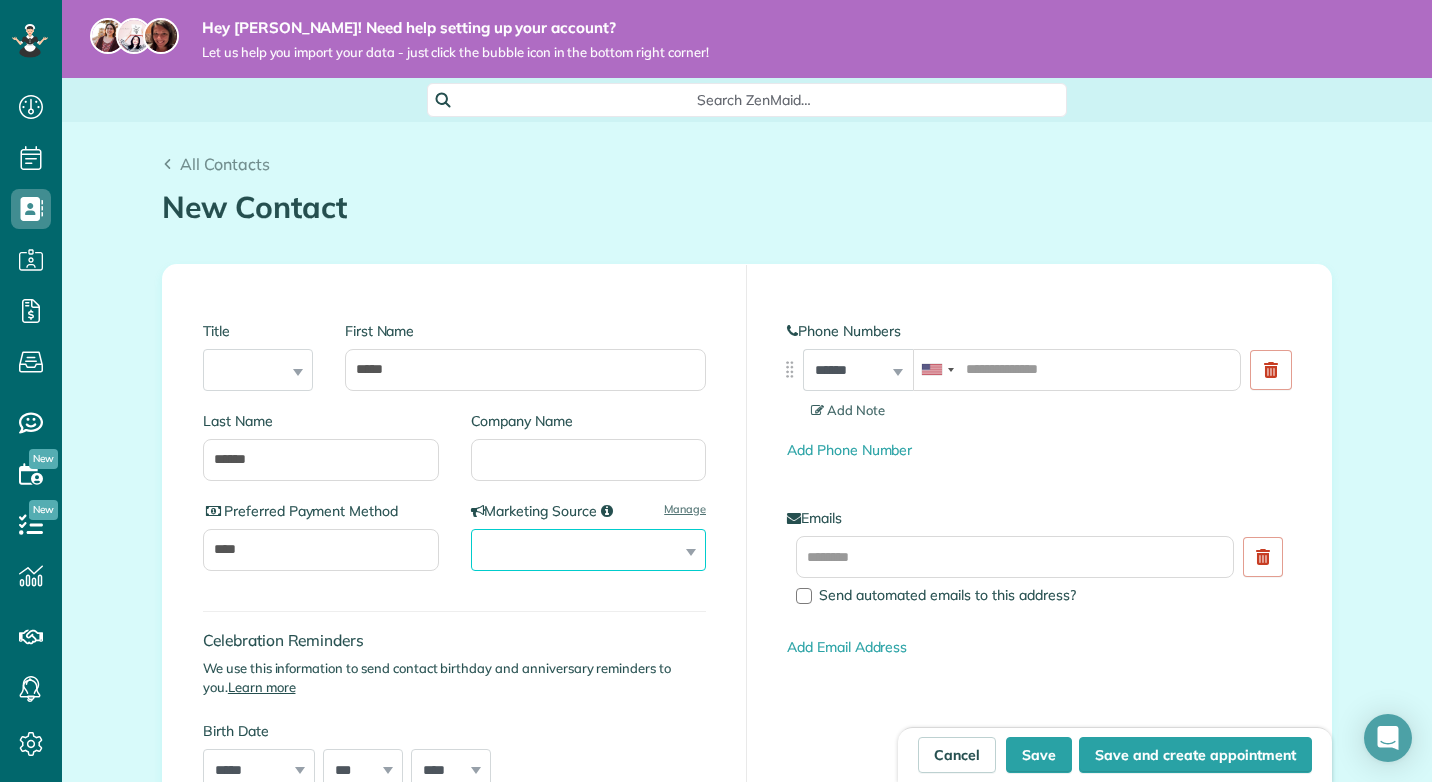 click on "**********" at bounding box center (589, 550) 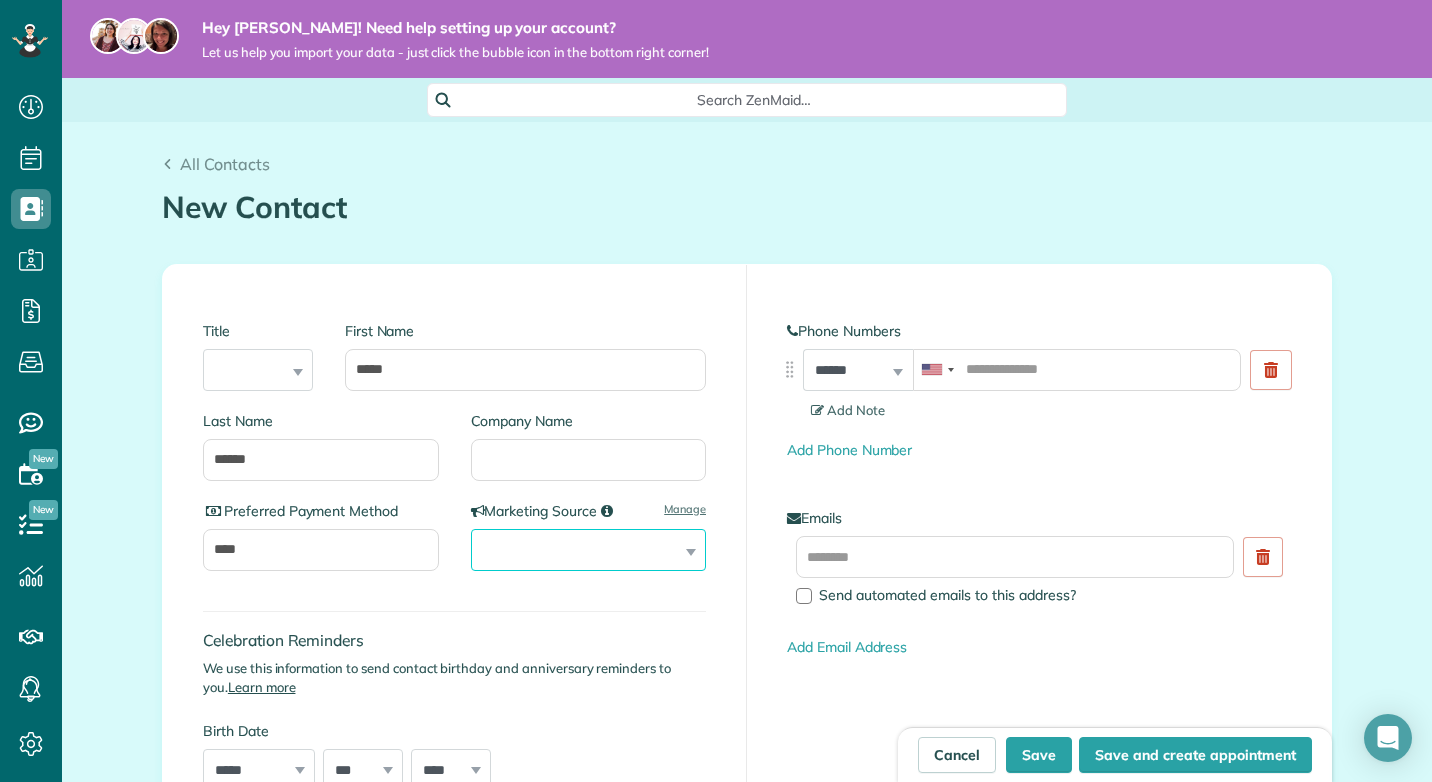 select on "**********" 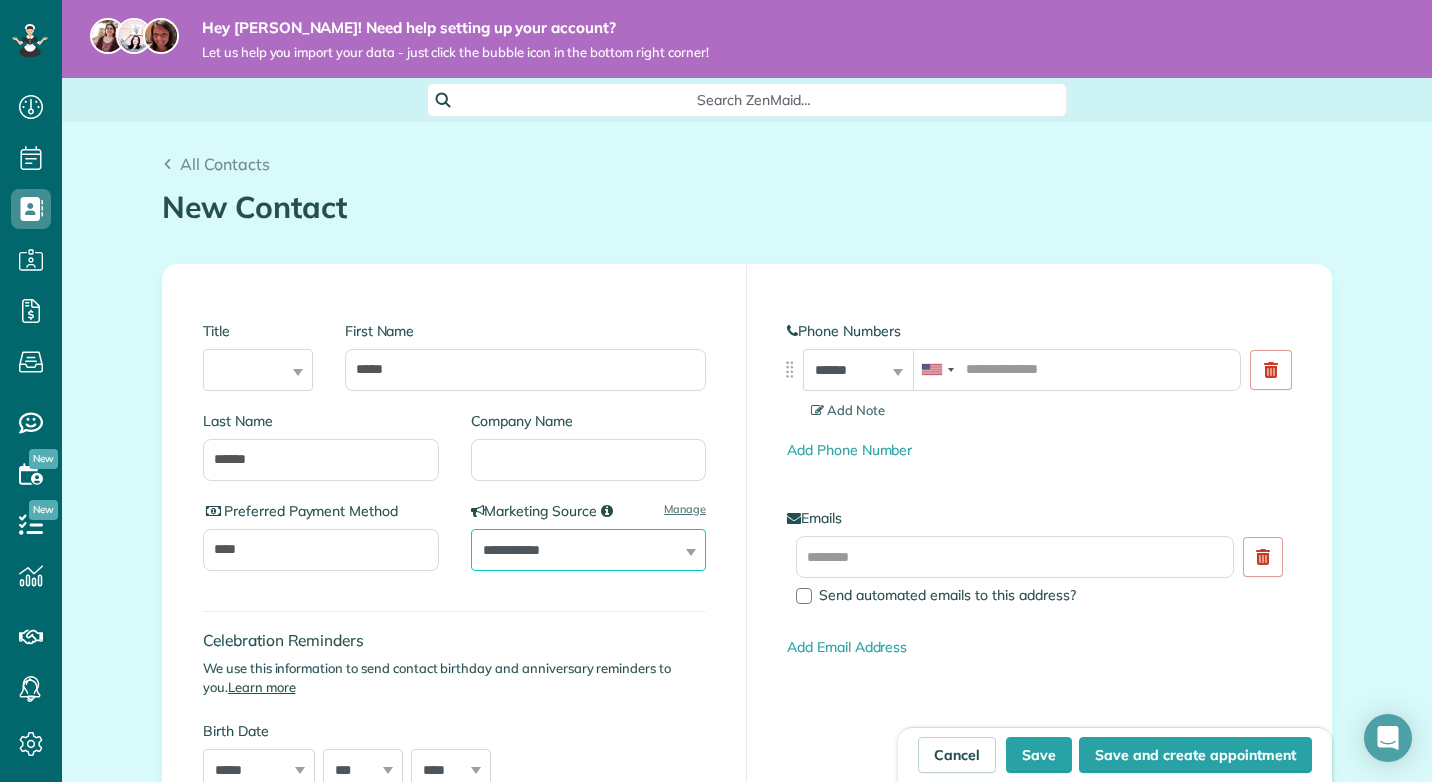 click on "**********" at bounding box center [589, 550] 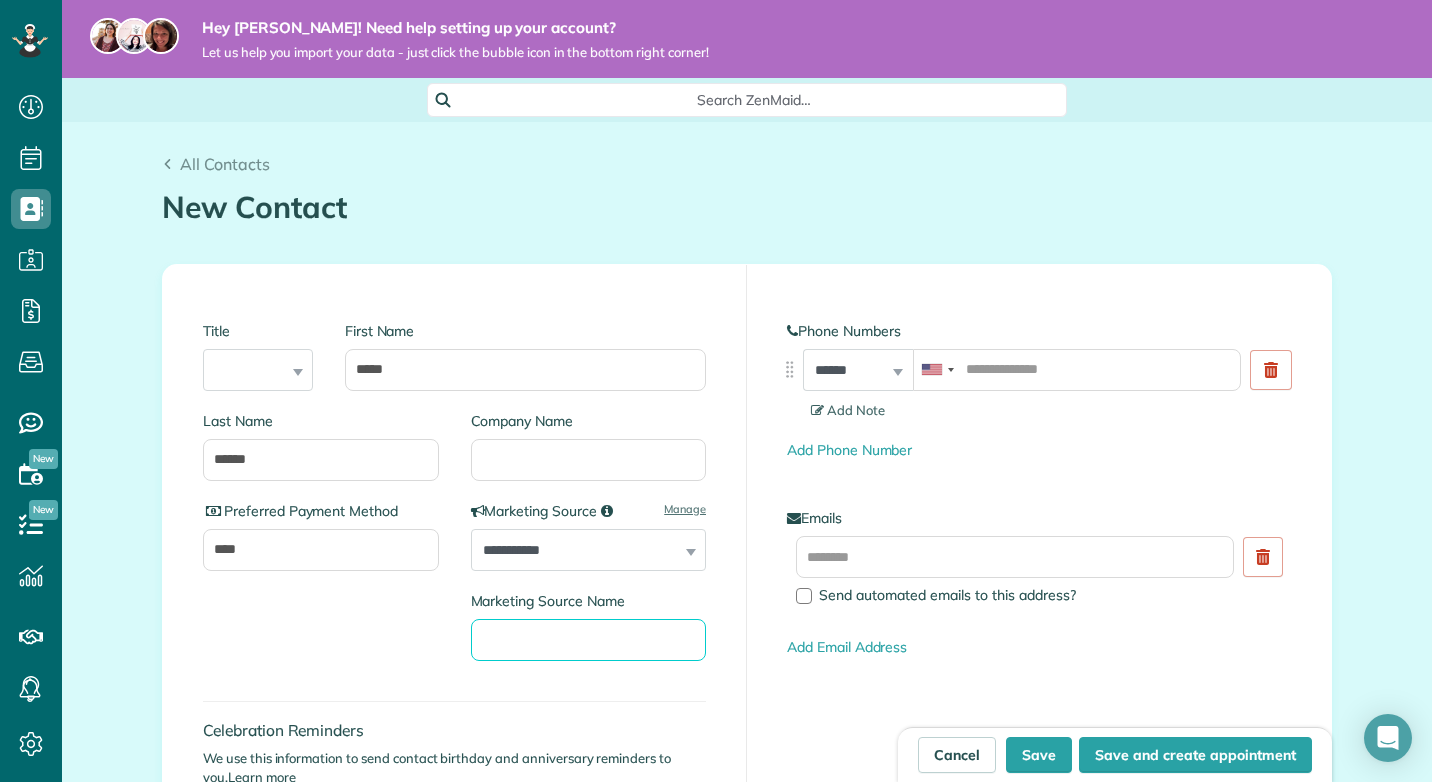 click on "Marketing Source Name" at bounding box center [589, 640] 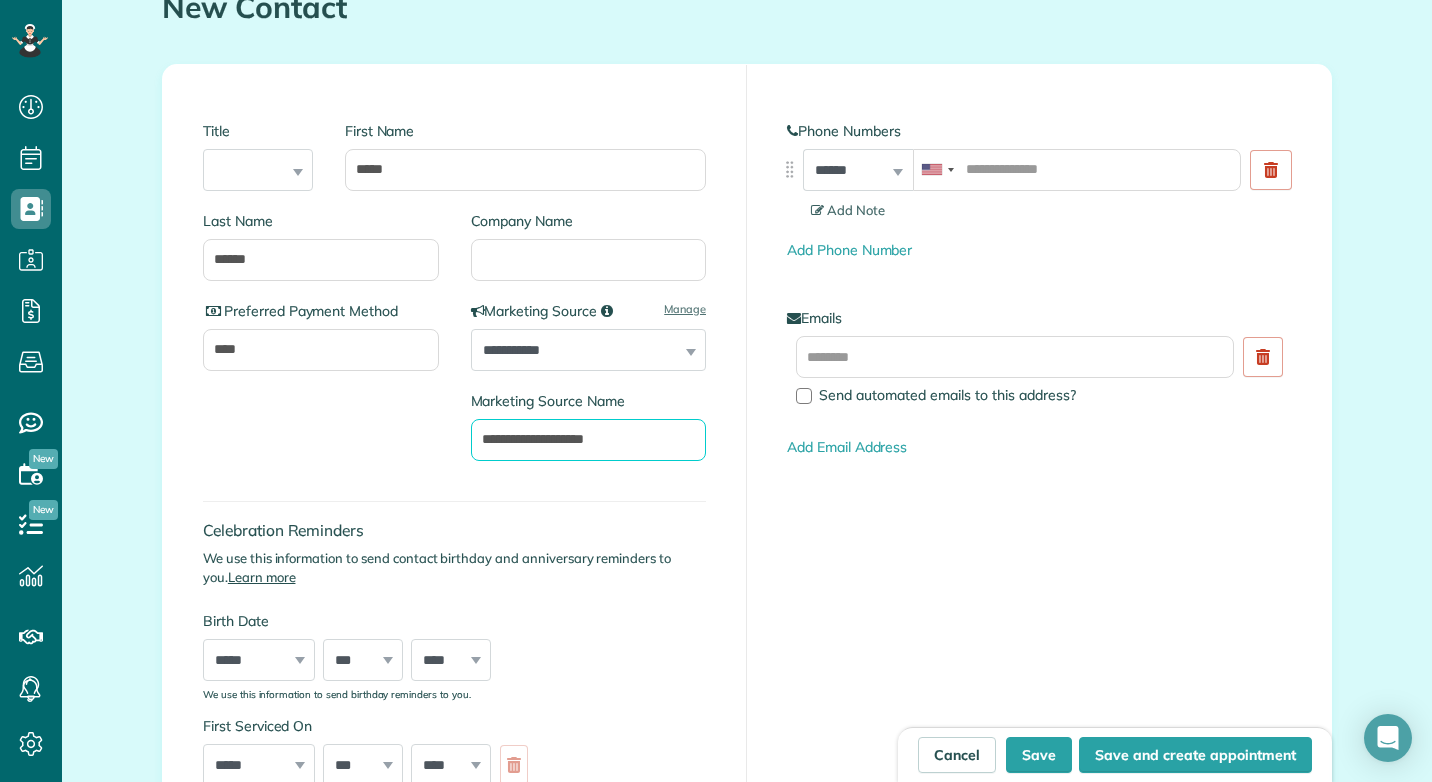 scroll, scrollTop: 300, scrollLeft: 0, axis: vertical 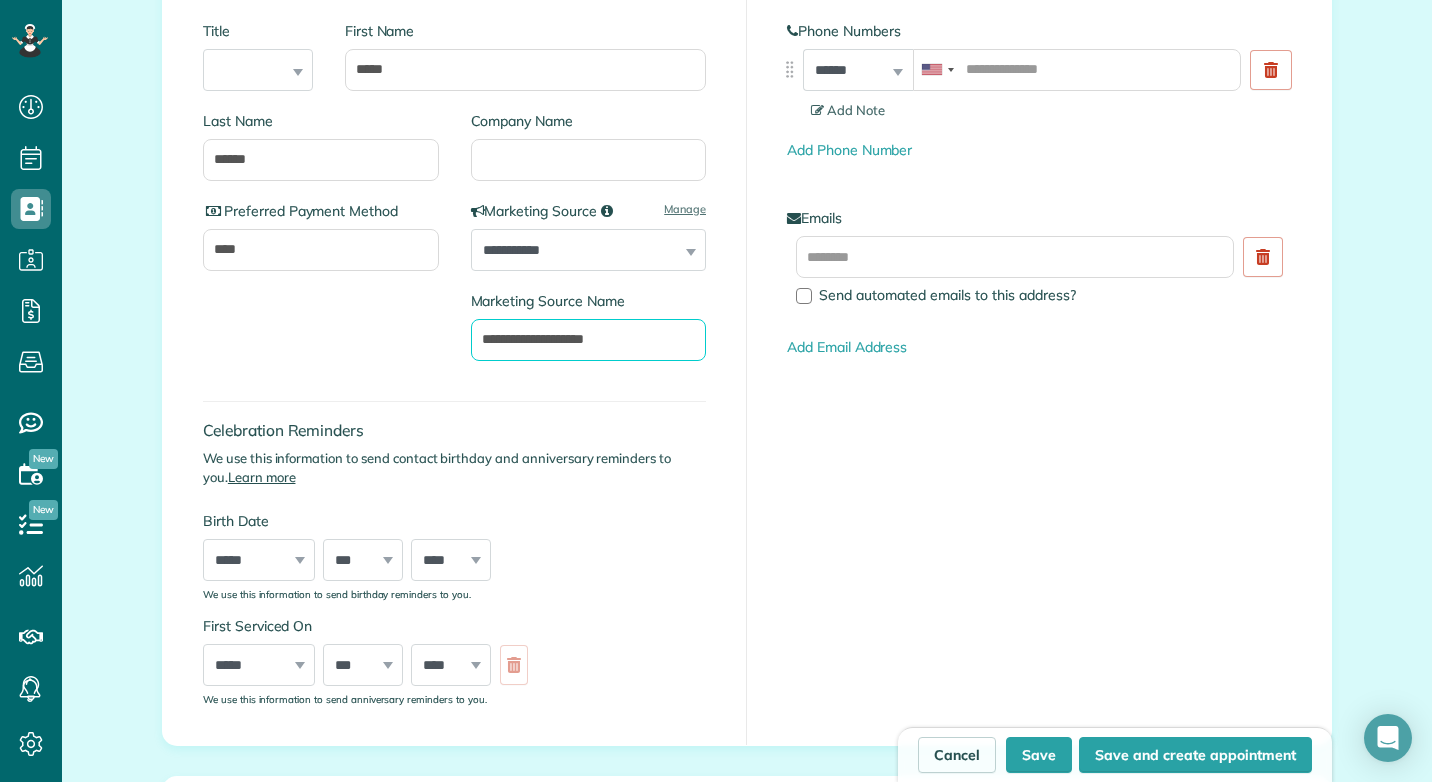 type on "**********" 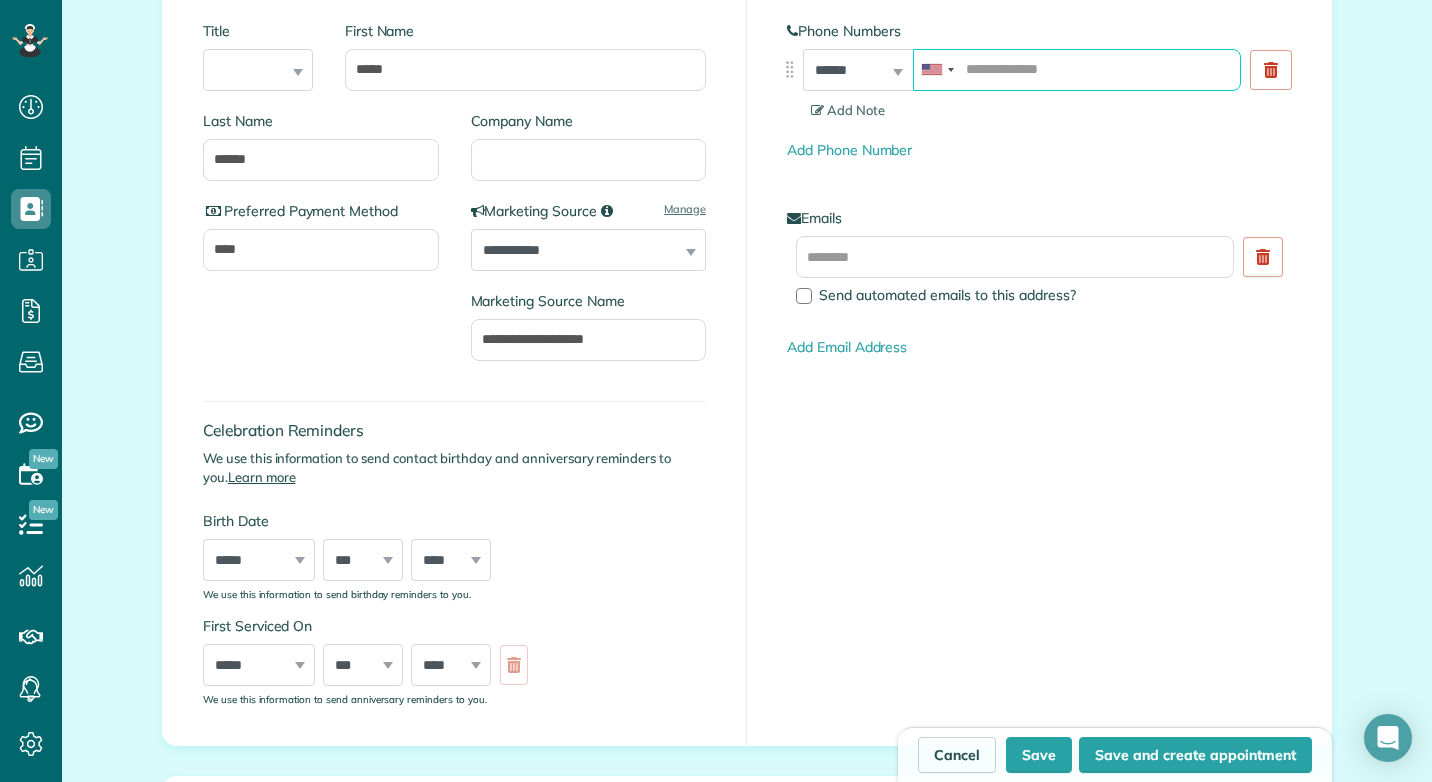 click at bounding box center [1077, 70] 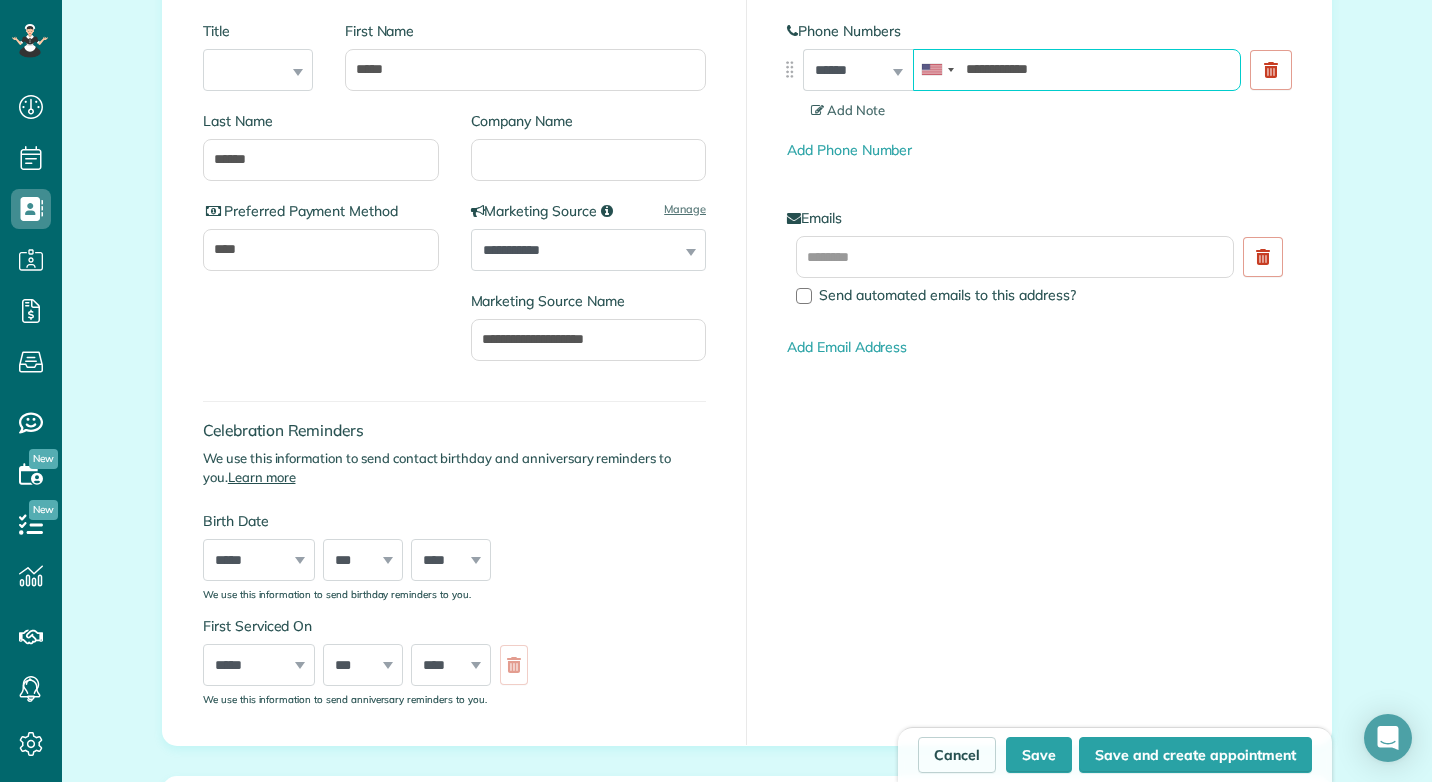 type on "**********" 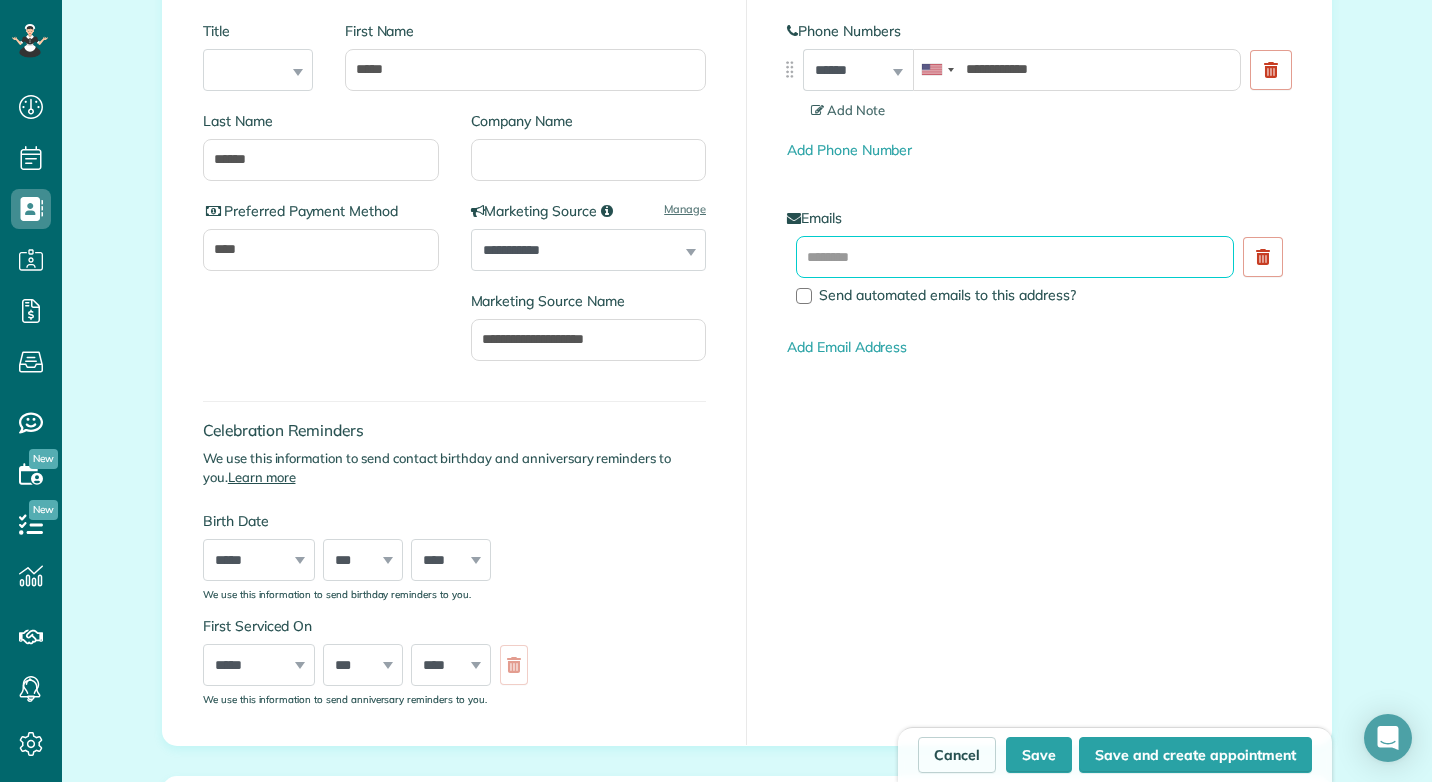 click at bounding box center [1015, 257] 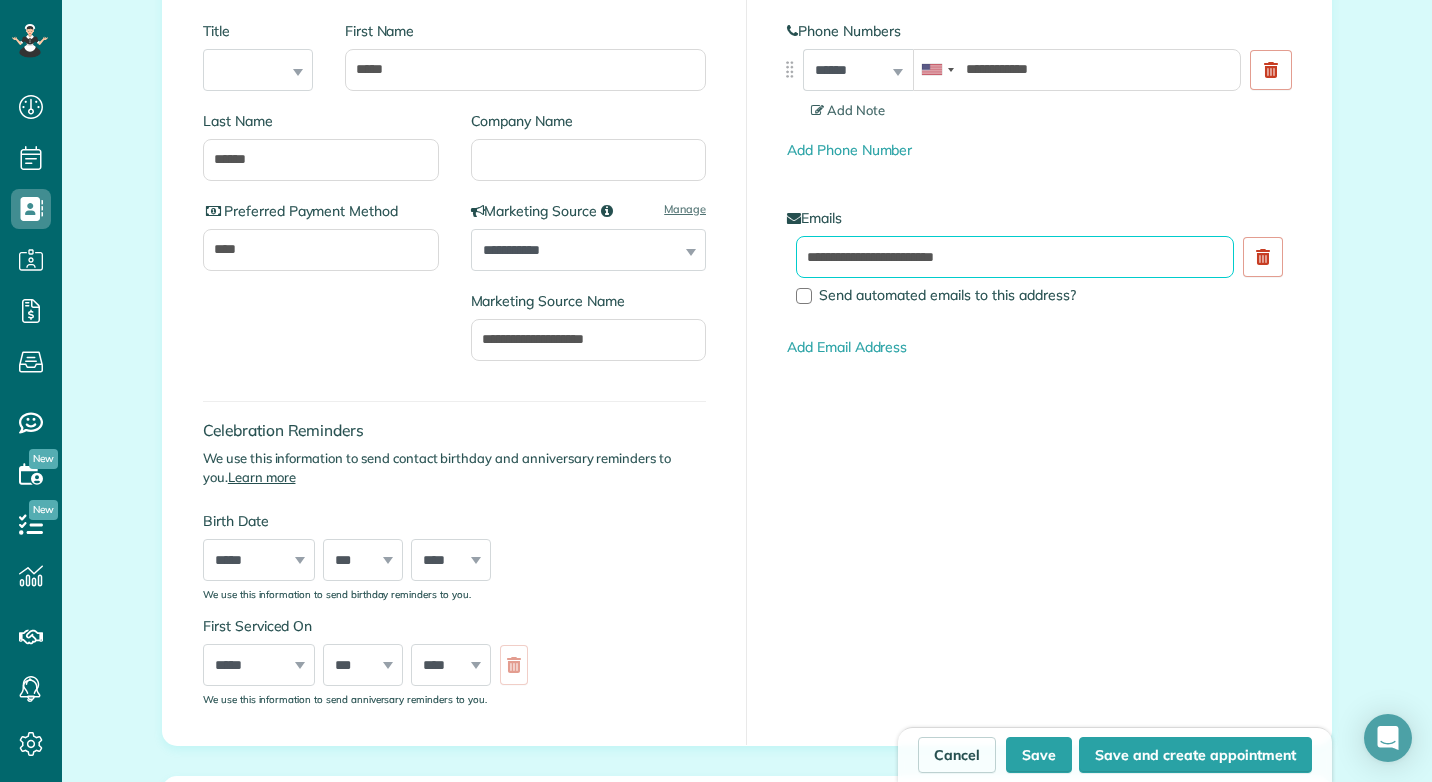 type on "**********" 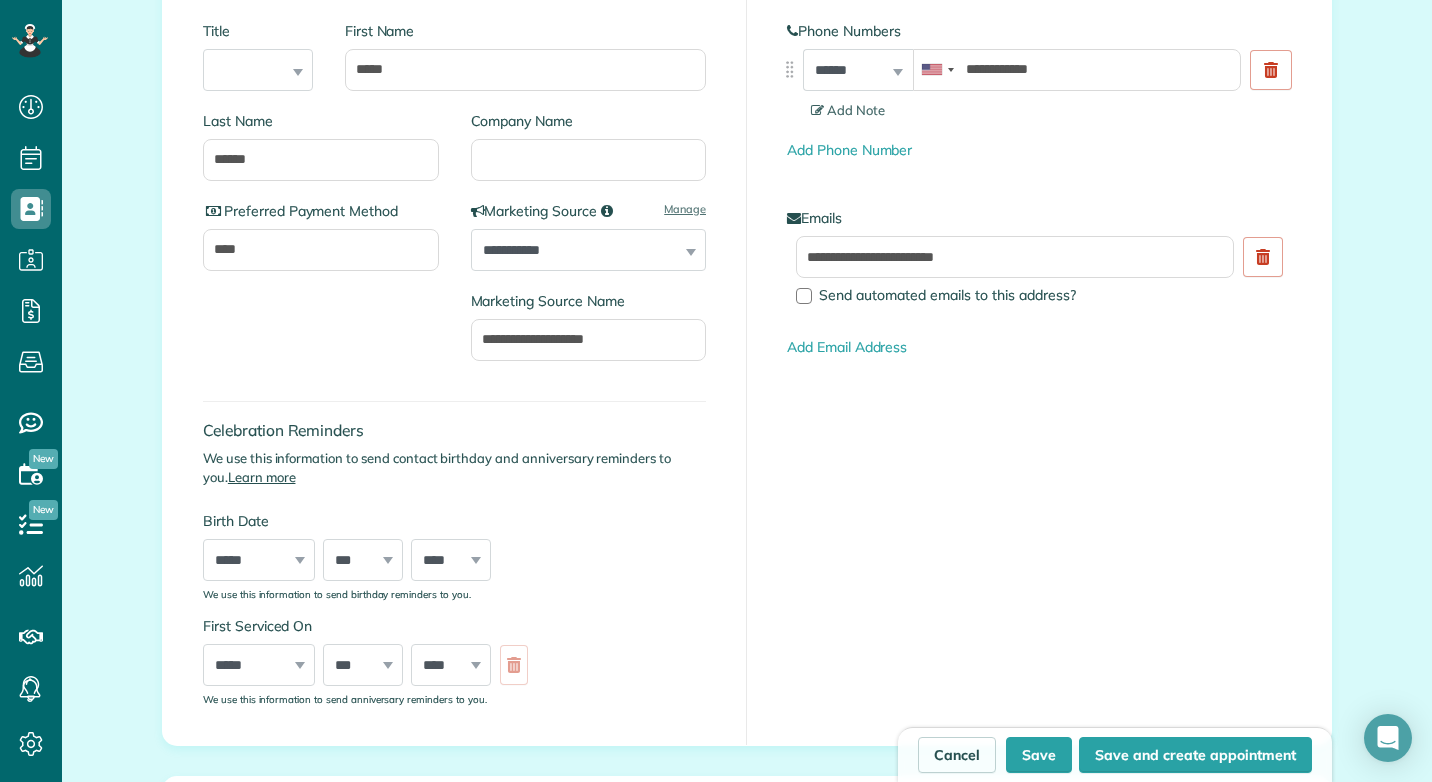 click on "**********" at bounding box center [1039, 355] 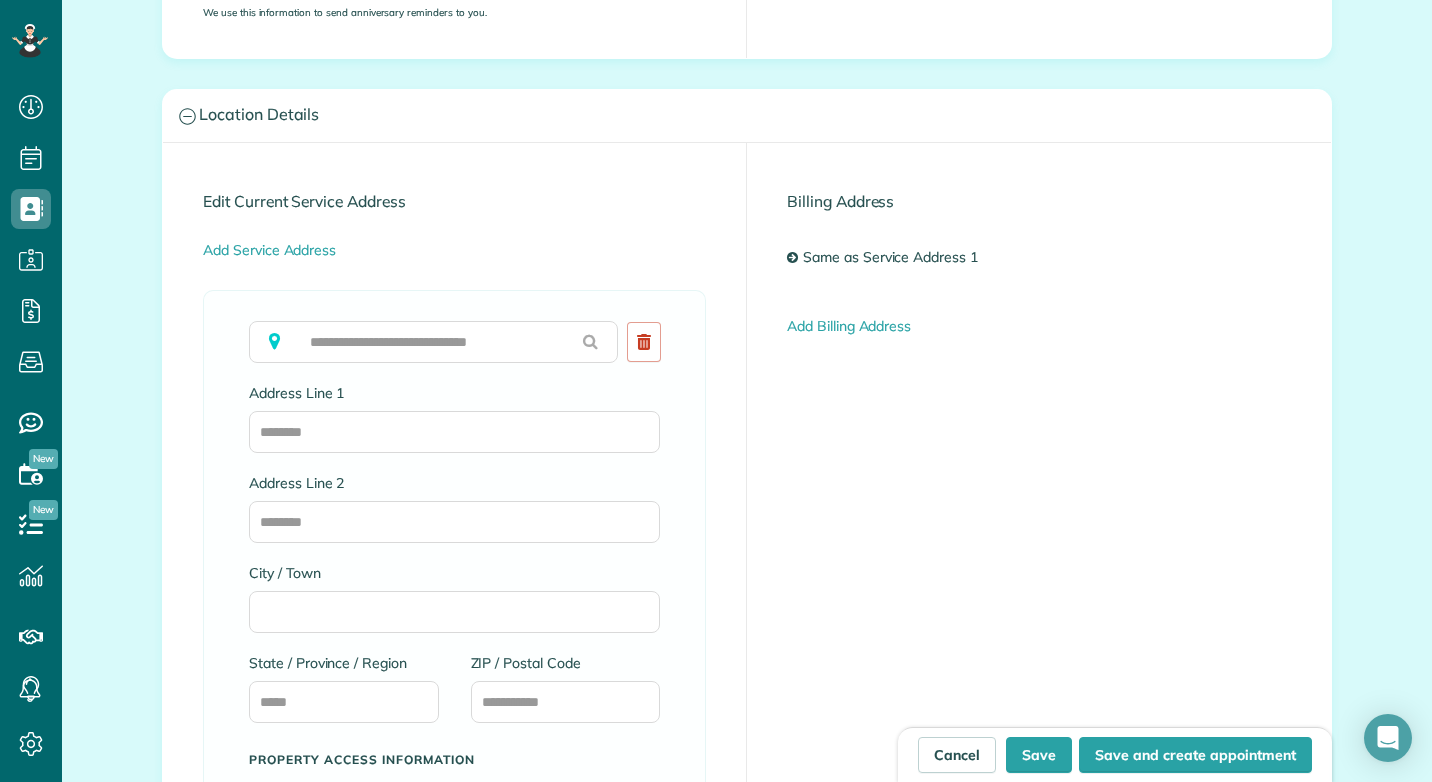 scroll, scrollTop: 1000, scrollLeft: 0, axis: vertical 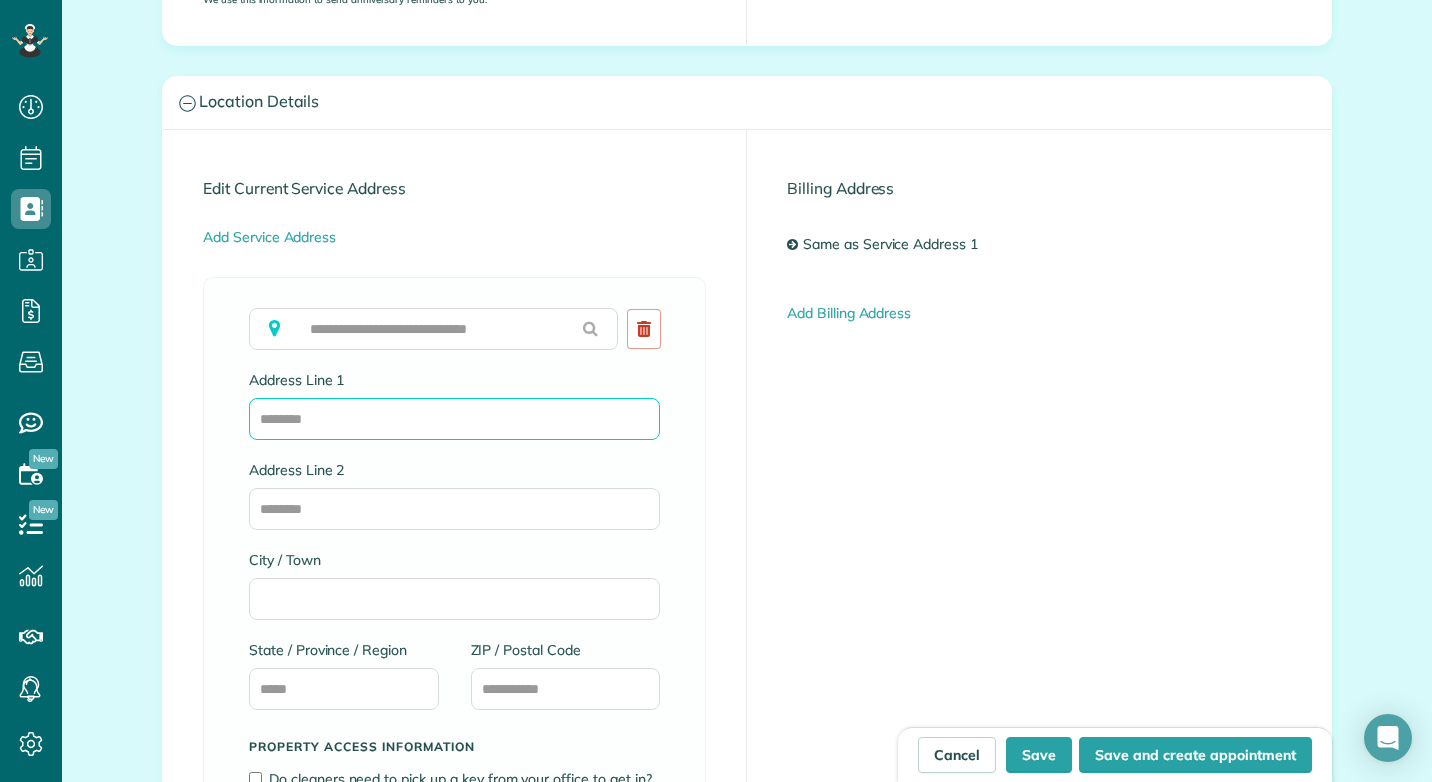 click on "Address Line 1" at bounding box center [454, 419] 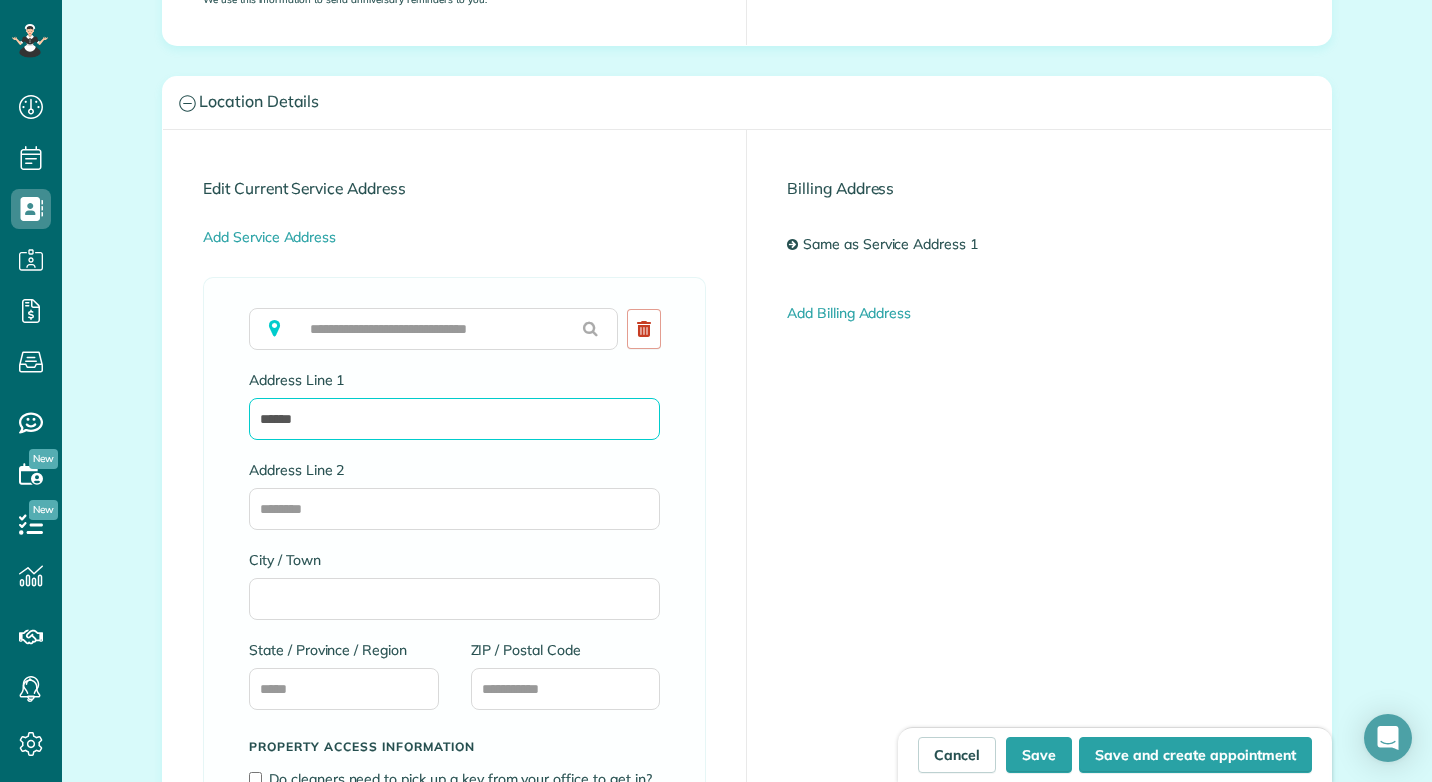 type on "*****" 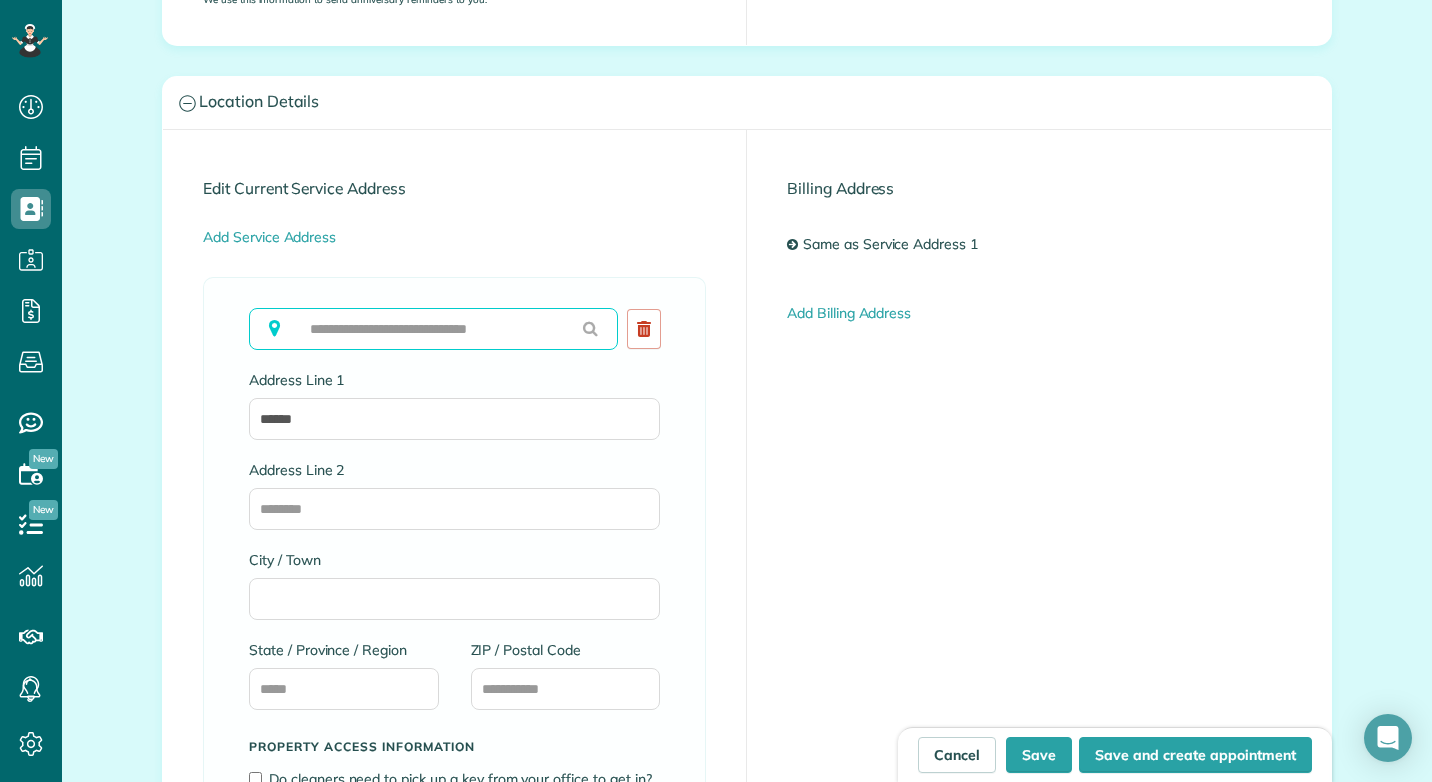 click at bounding box center (433, 329) 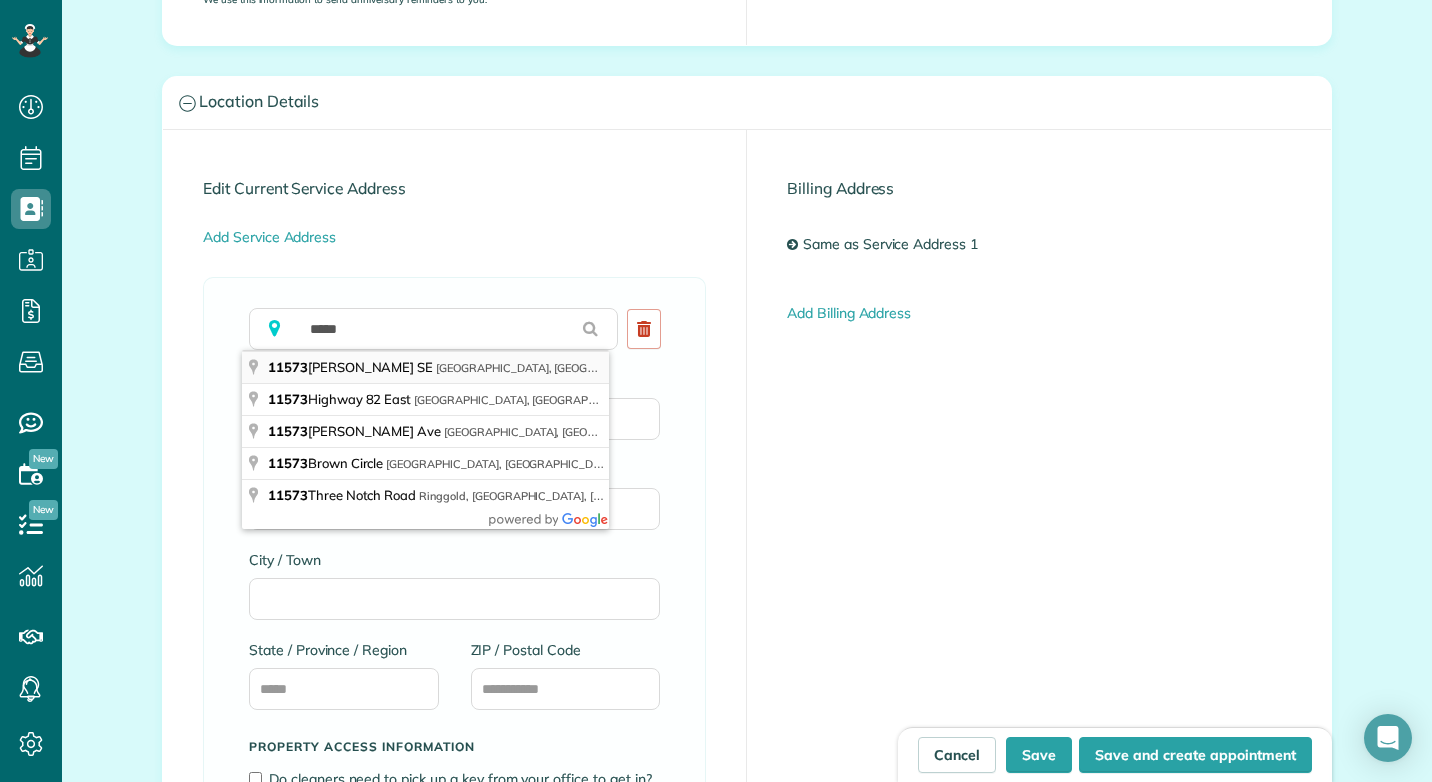 type on "**********" 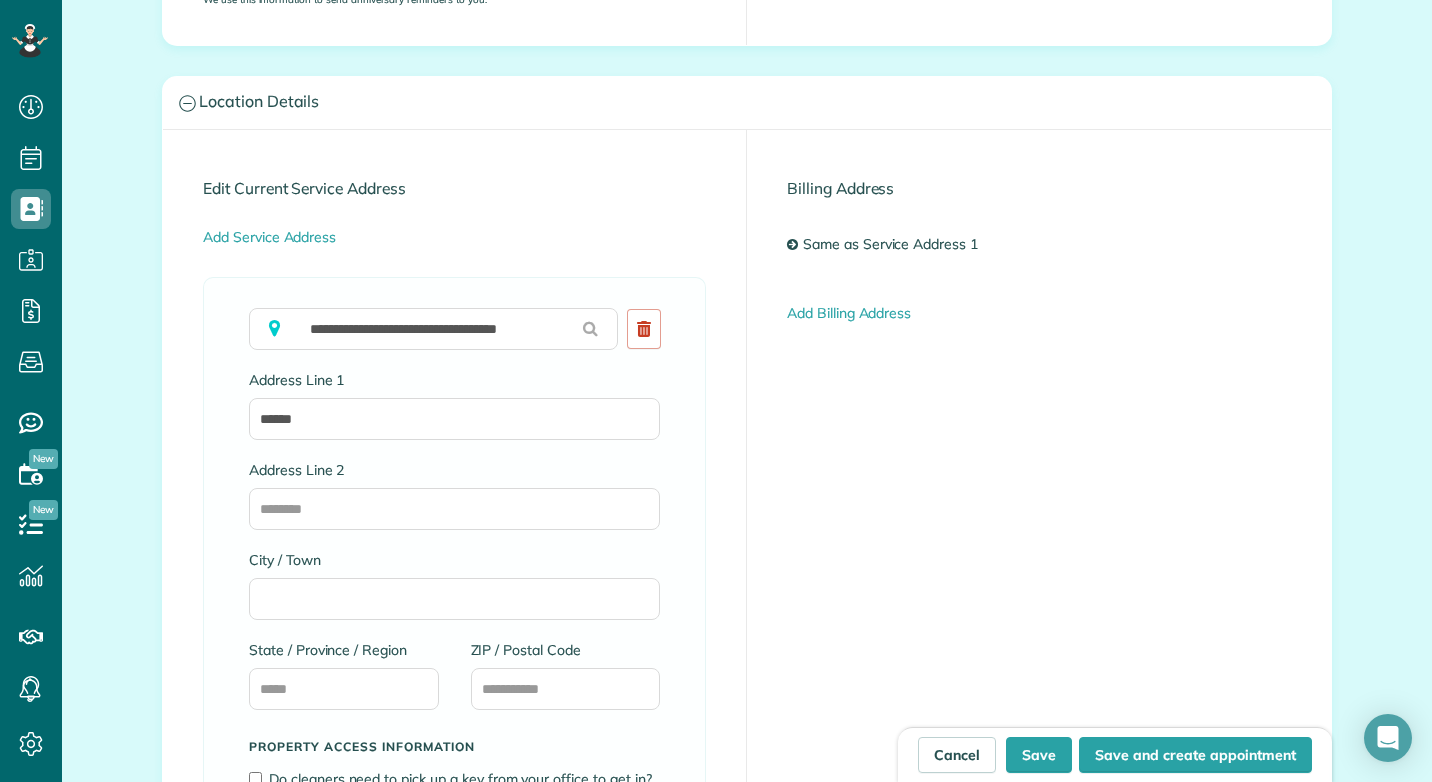 type on "**********" 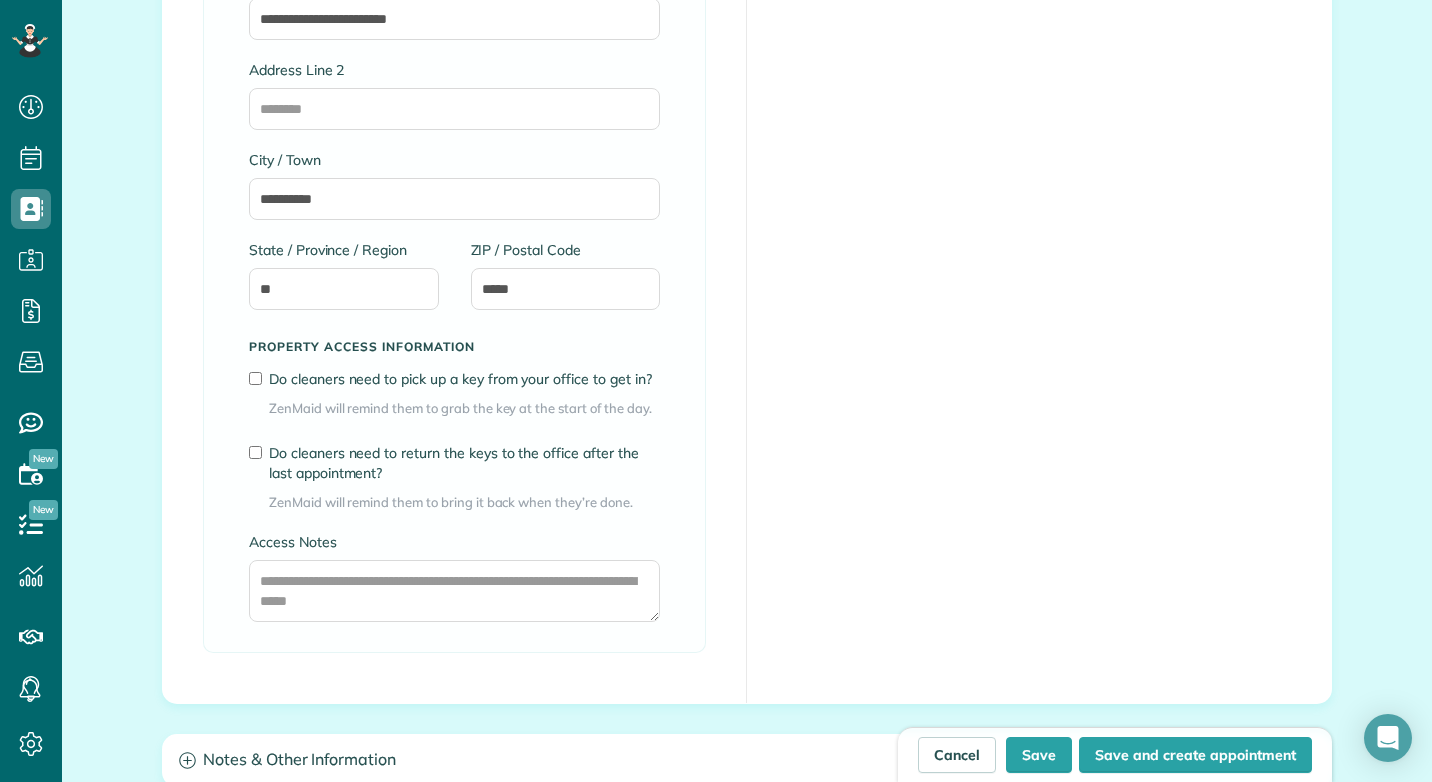 scroll, scrollTop: 1500, scrollLeft: 0, axis: vertical 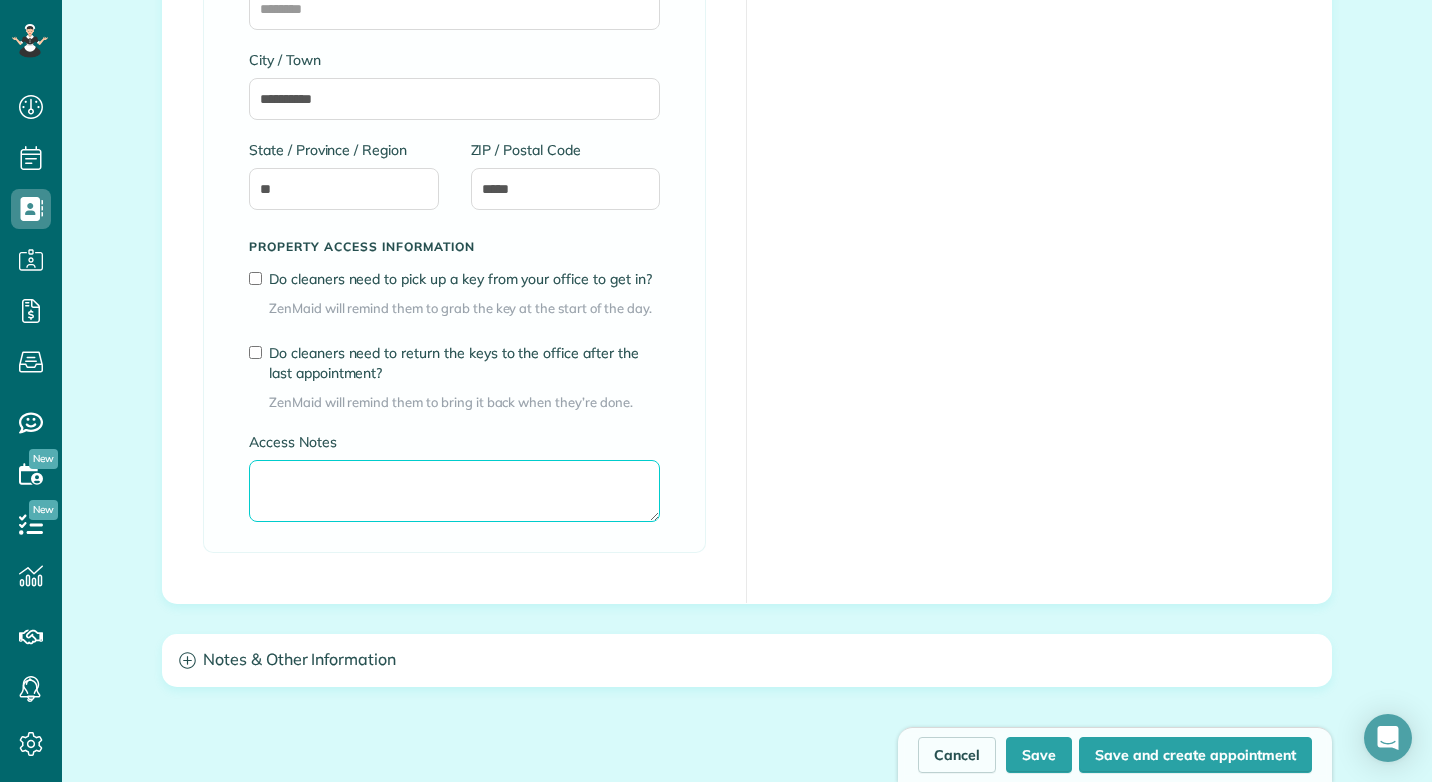 click on "Access Notes" at bounding box center [454, 491] 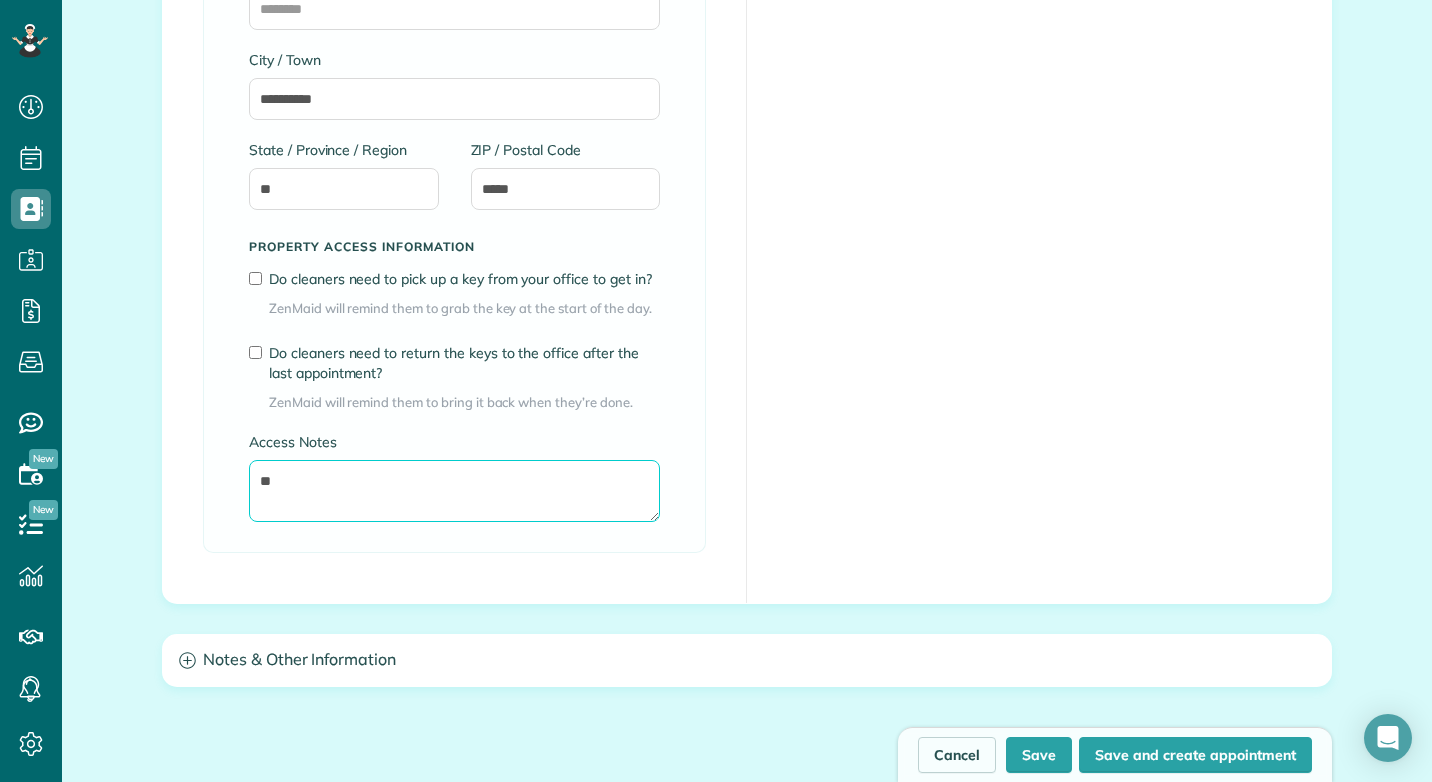 type on "*" 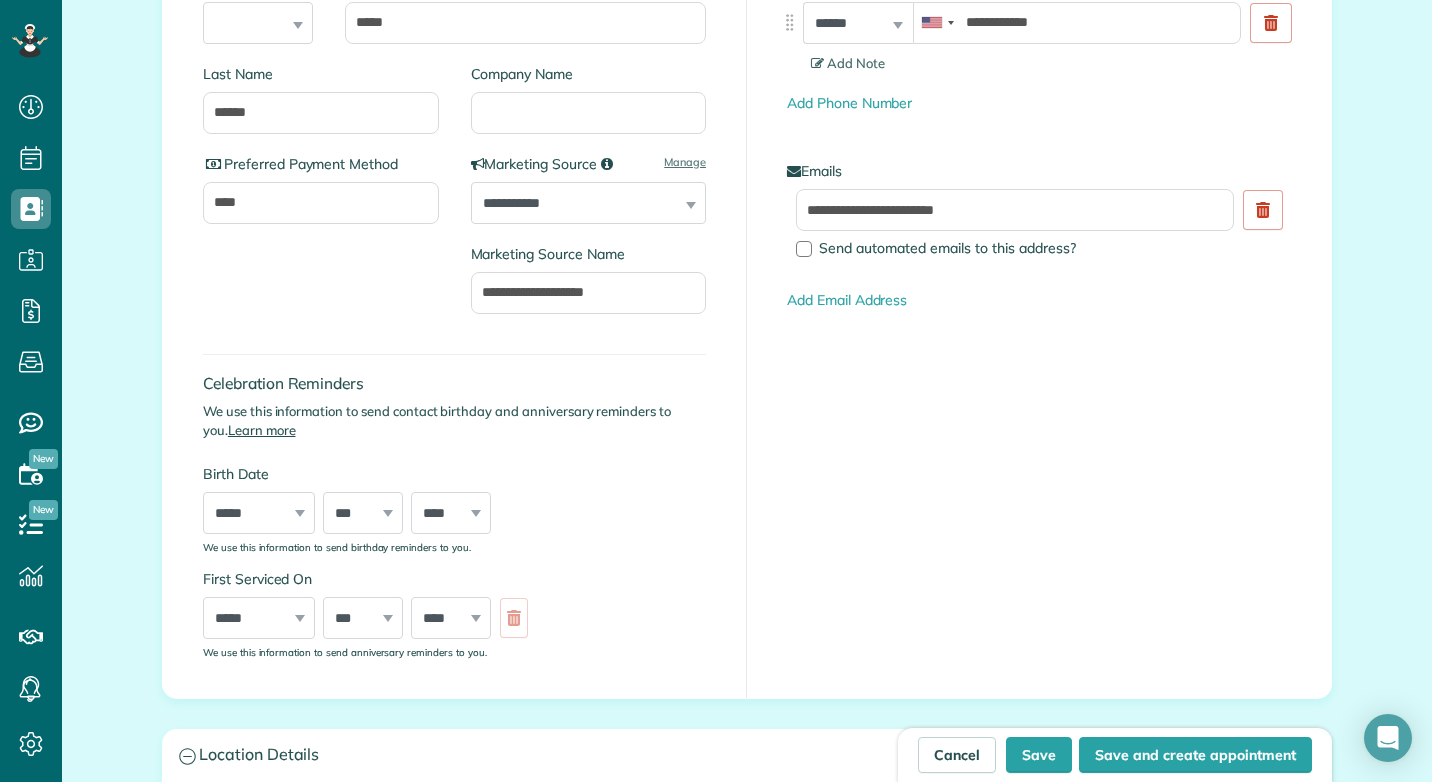 scroll, scrollTop: 200, scrollLeft: 0, axis: vertical 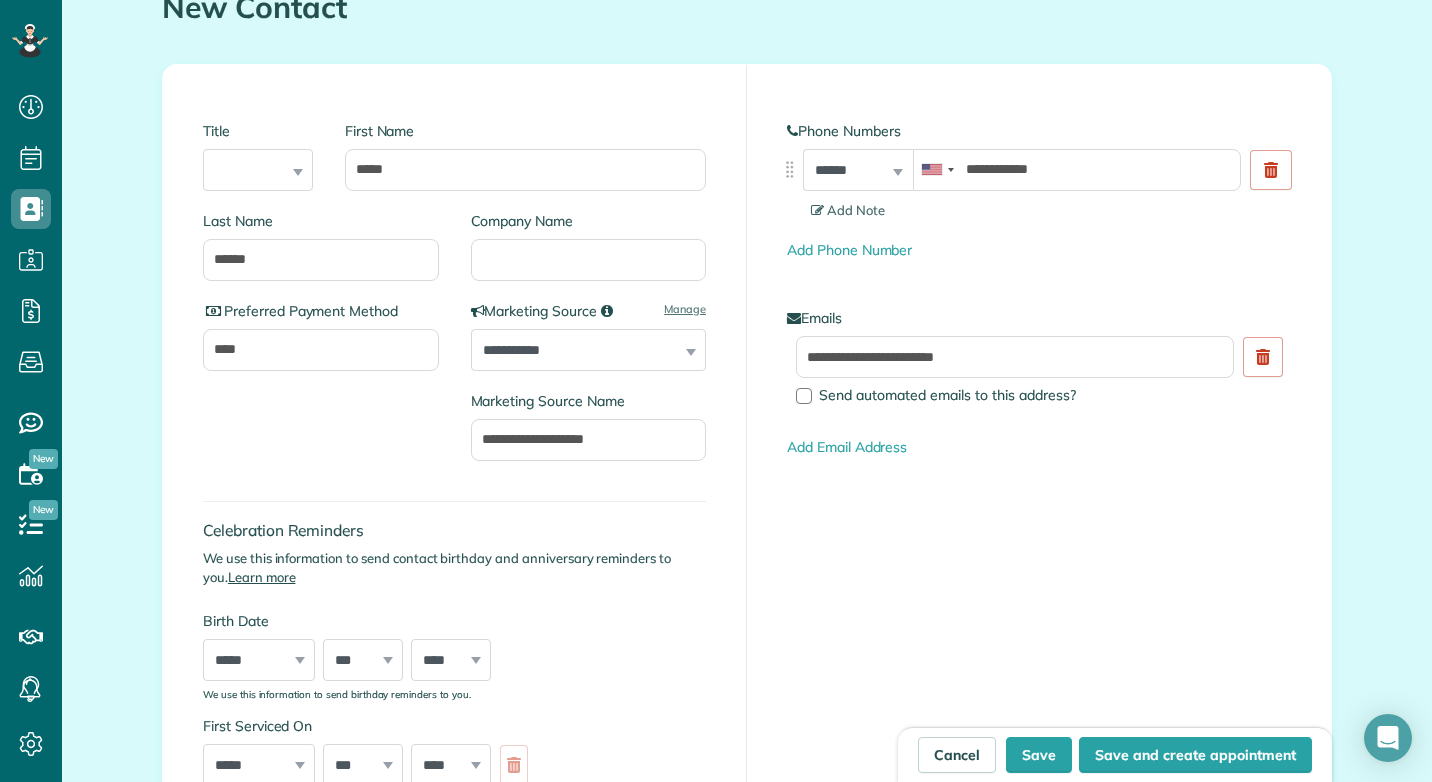 type on "**********" 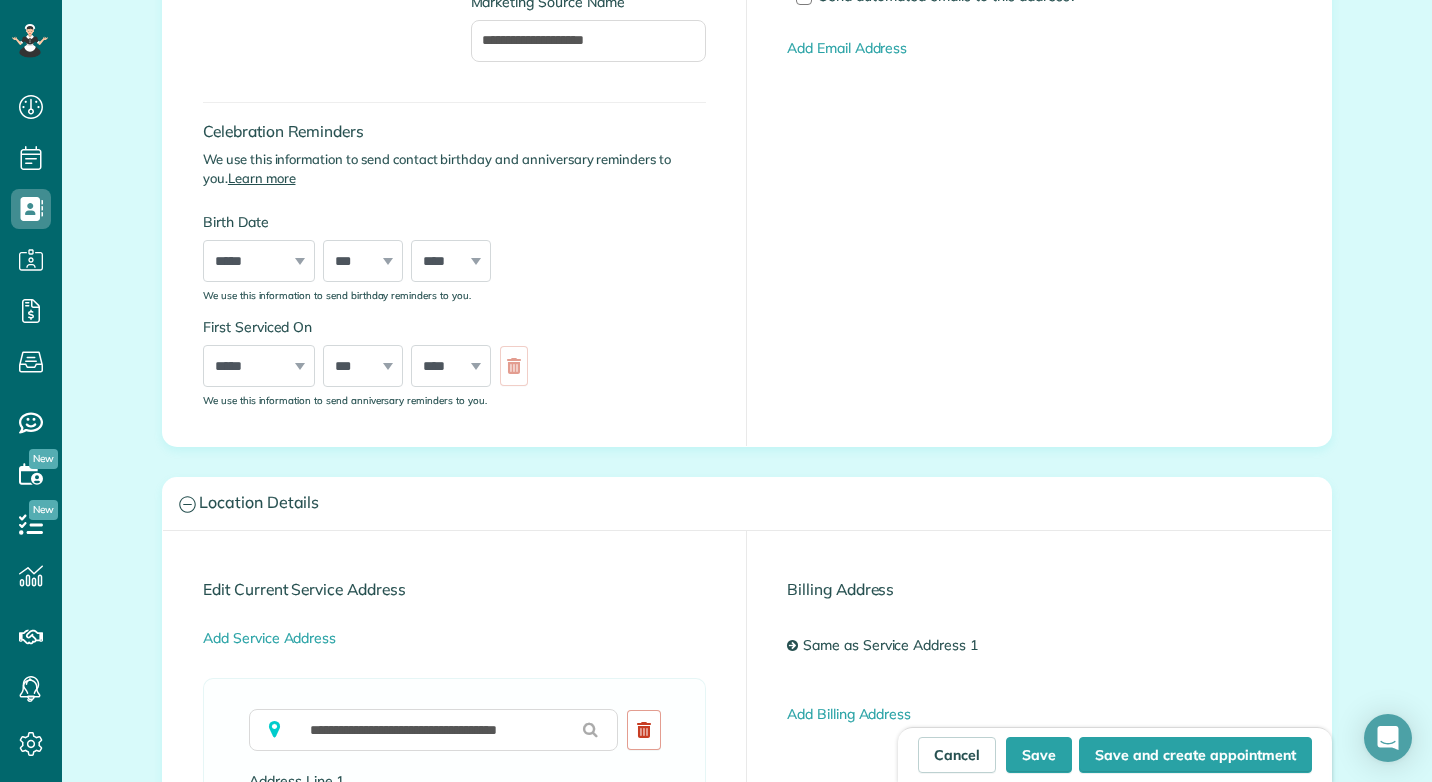 scroll, scrollTop: 600, scrollLeft: 0, axis: vertical 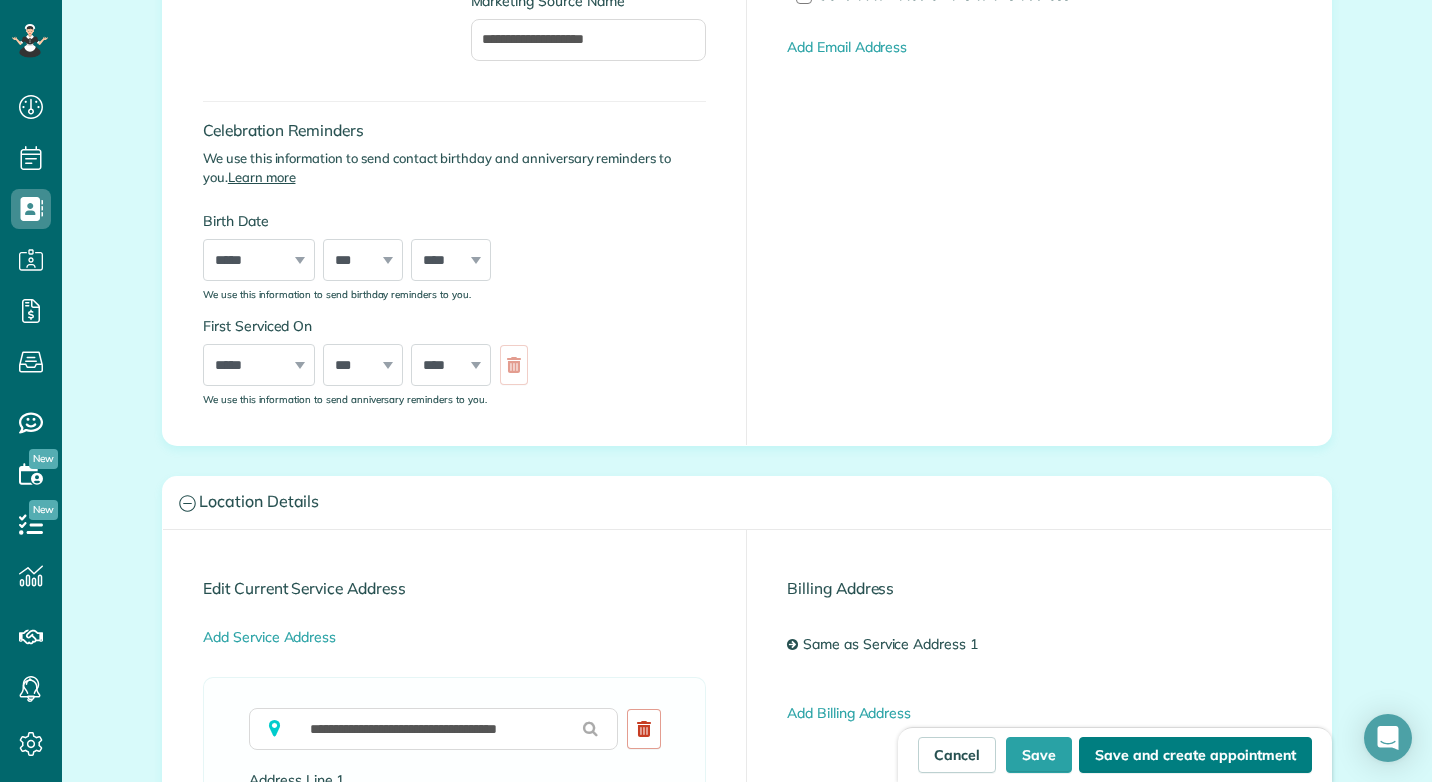 click on "Save and create appointment" at bounding box center (1195, 755) 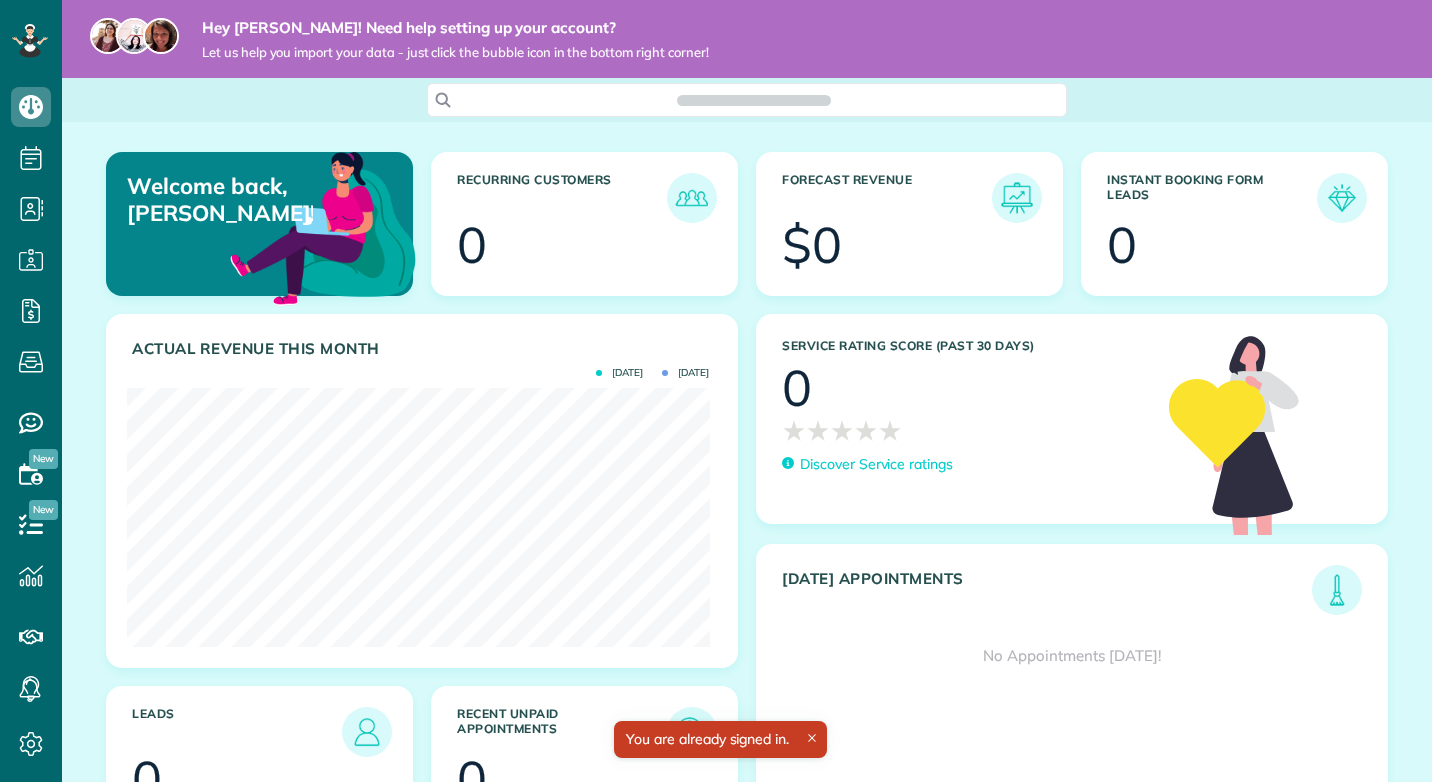 scroll, scrollTop: 0, scrollLeft: 0, axis: both 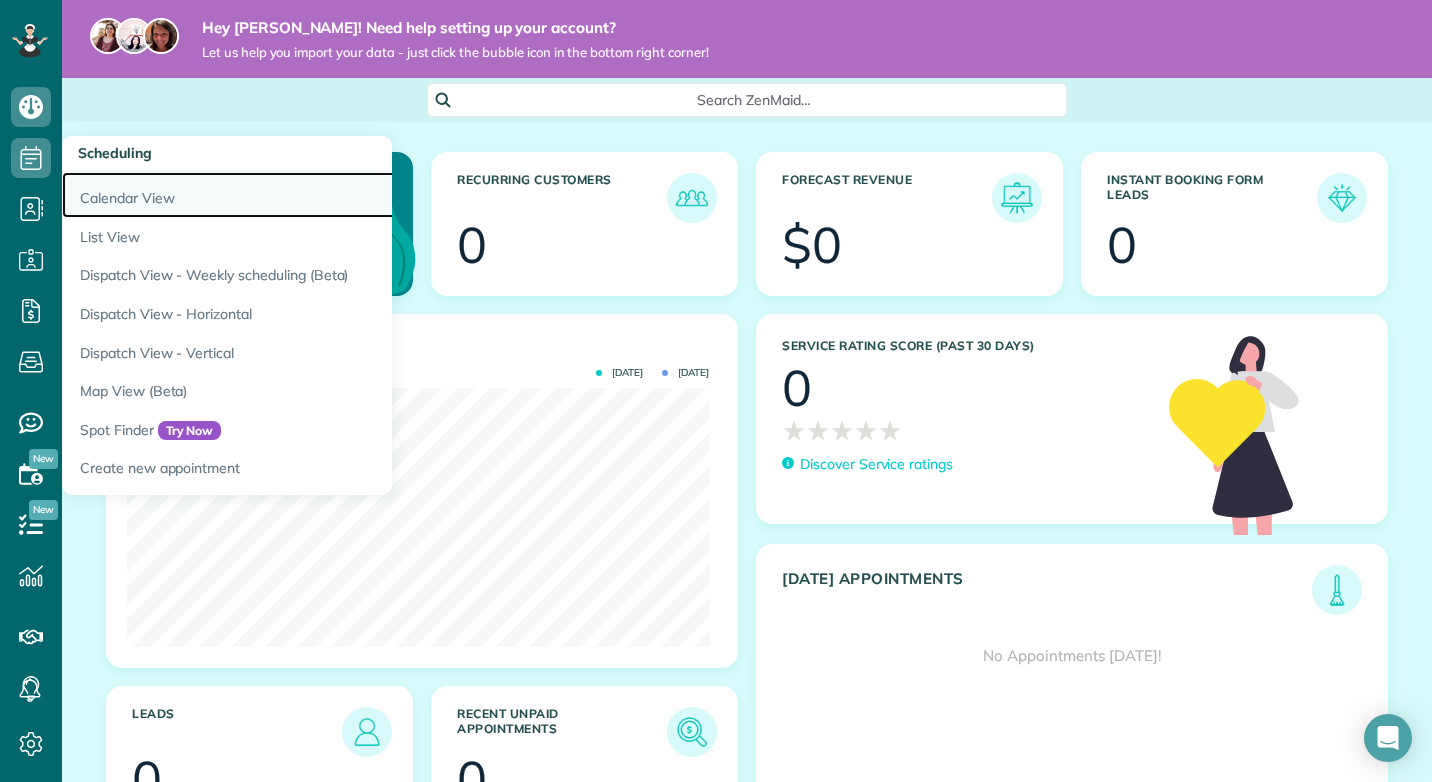 click on "Calendar View" at bounding box center [312, 195] 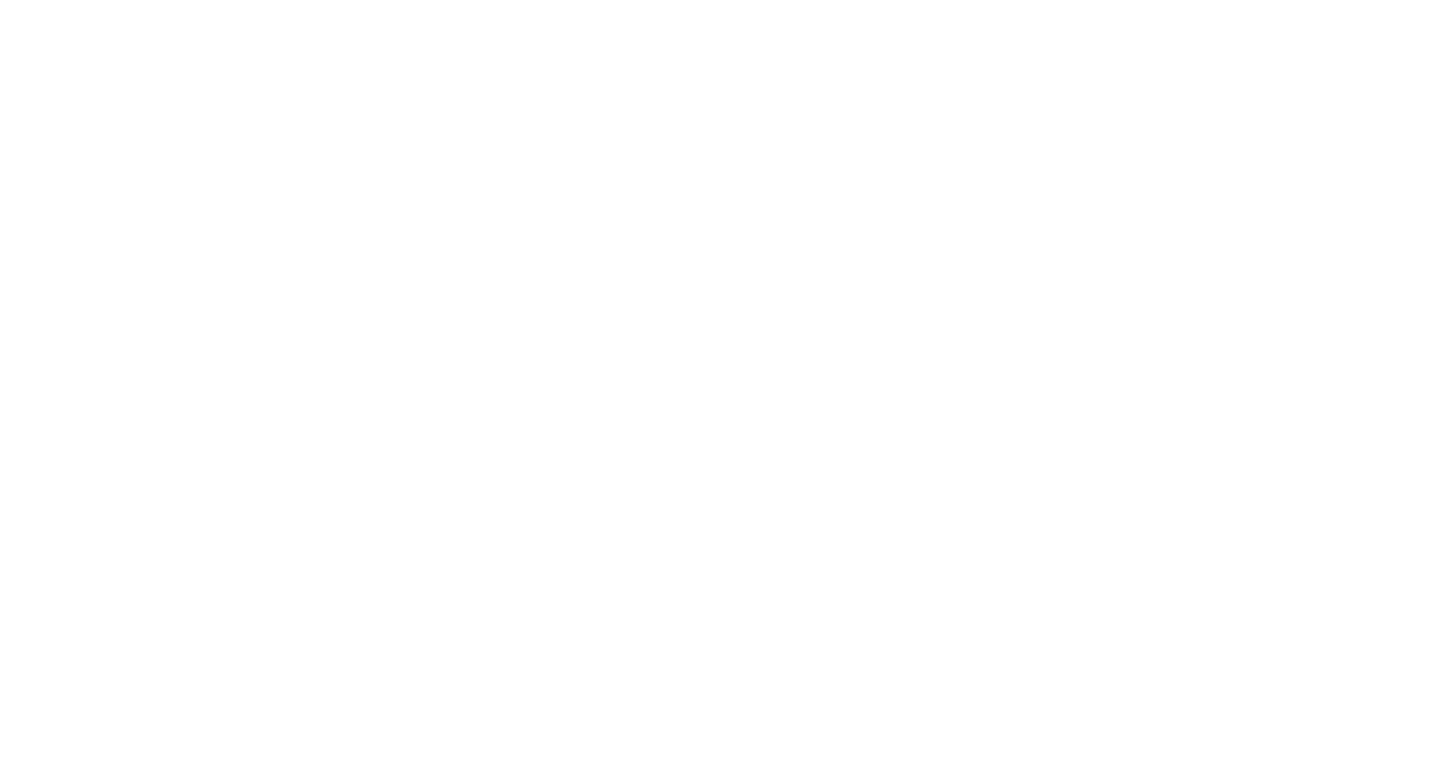 scroll, scrollTop: 0, scrollLeft: 0, axis: both 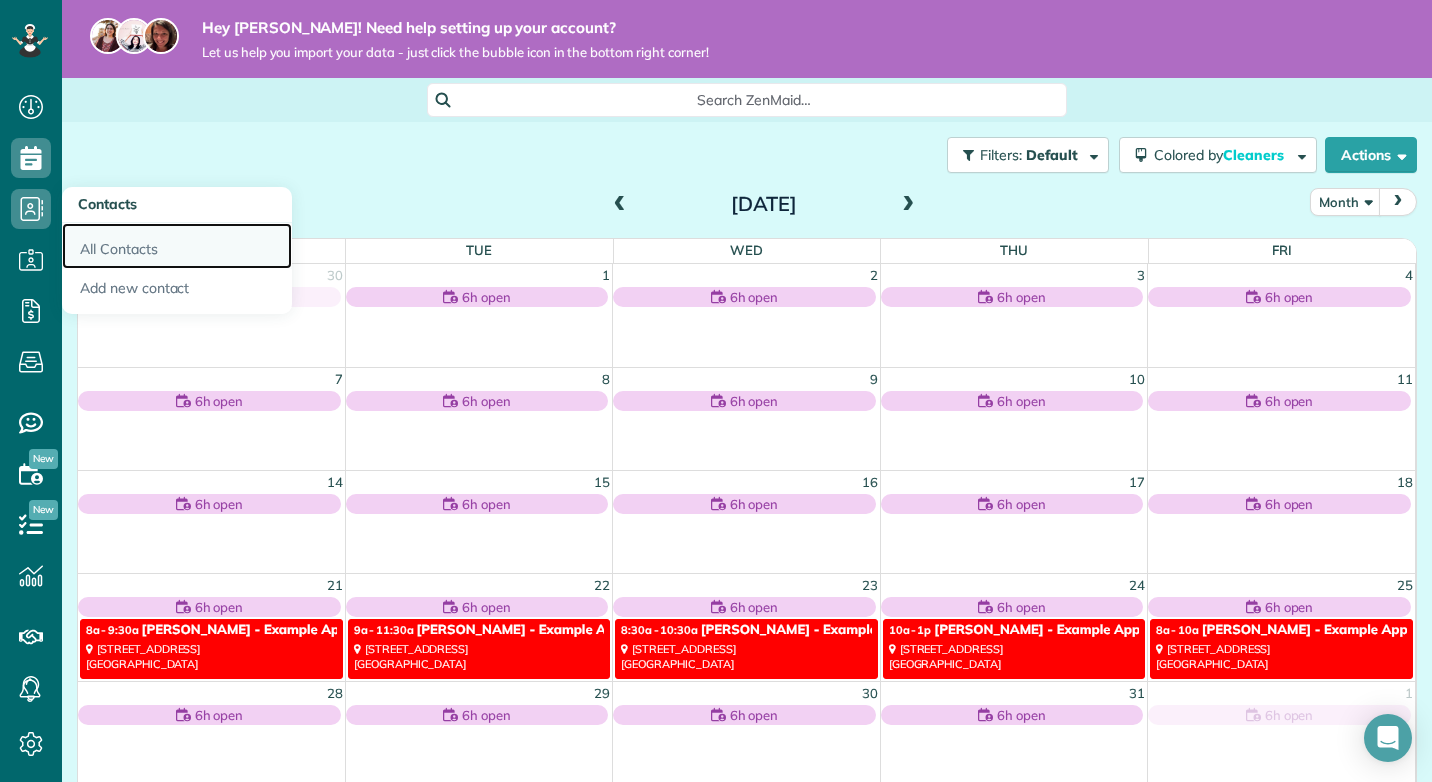 click on "All Contacts" at bounding box center [177, 246] 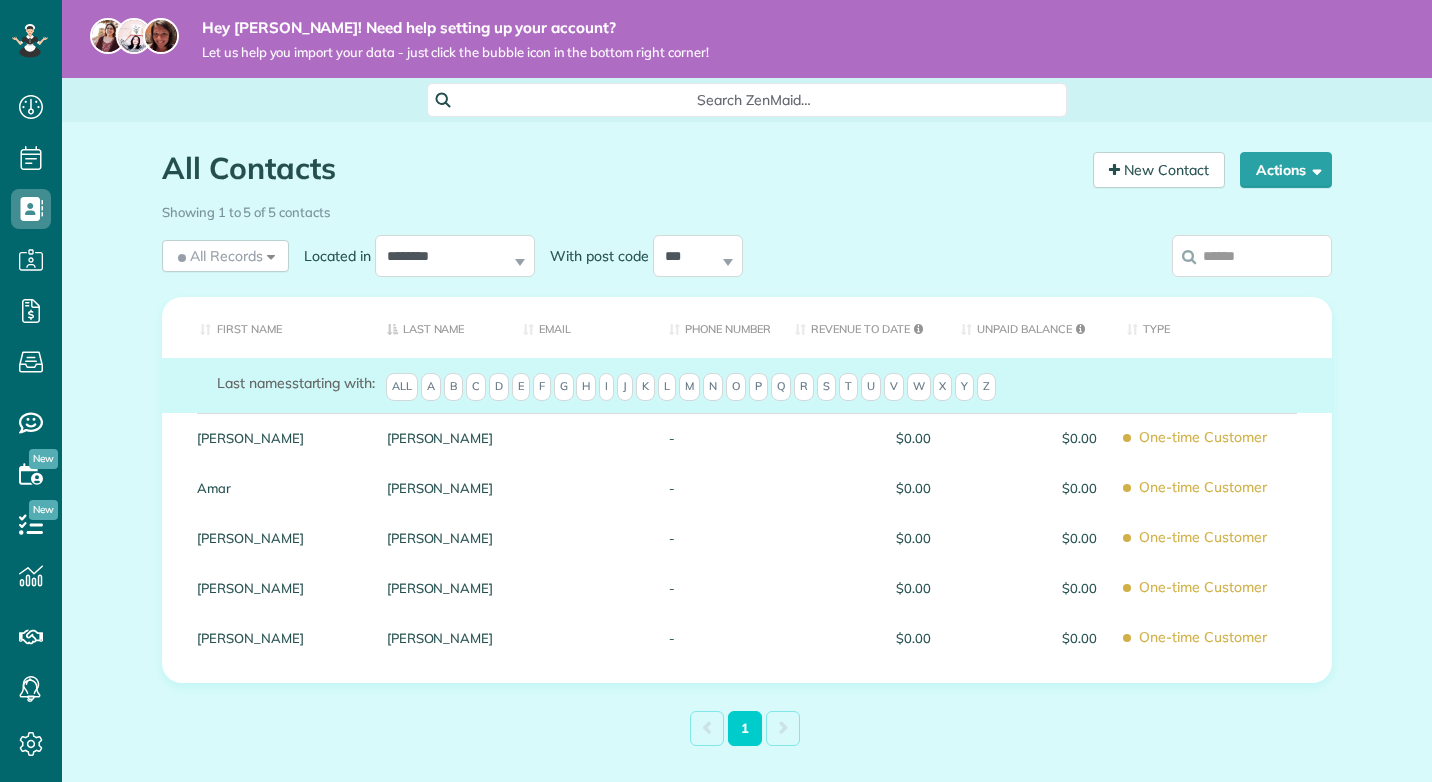 scroll, scrollTop: 0, scrollLeft: 0, axis: both 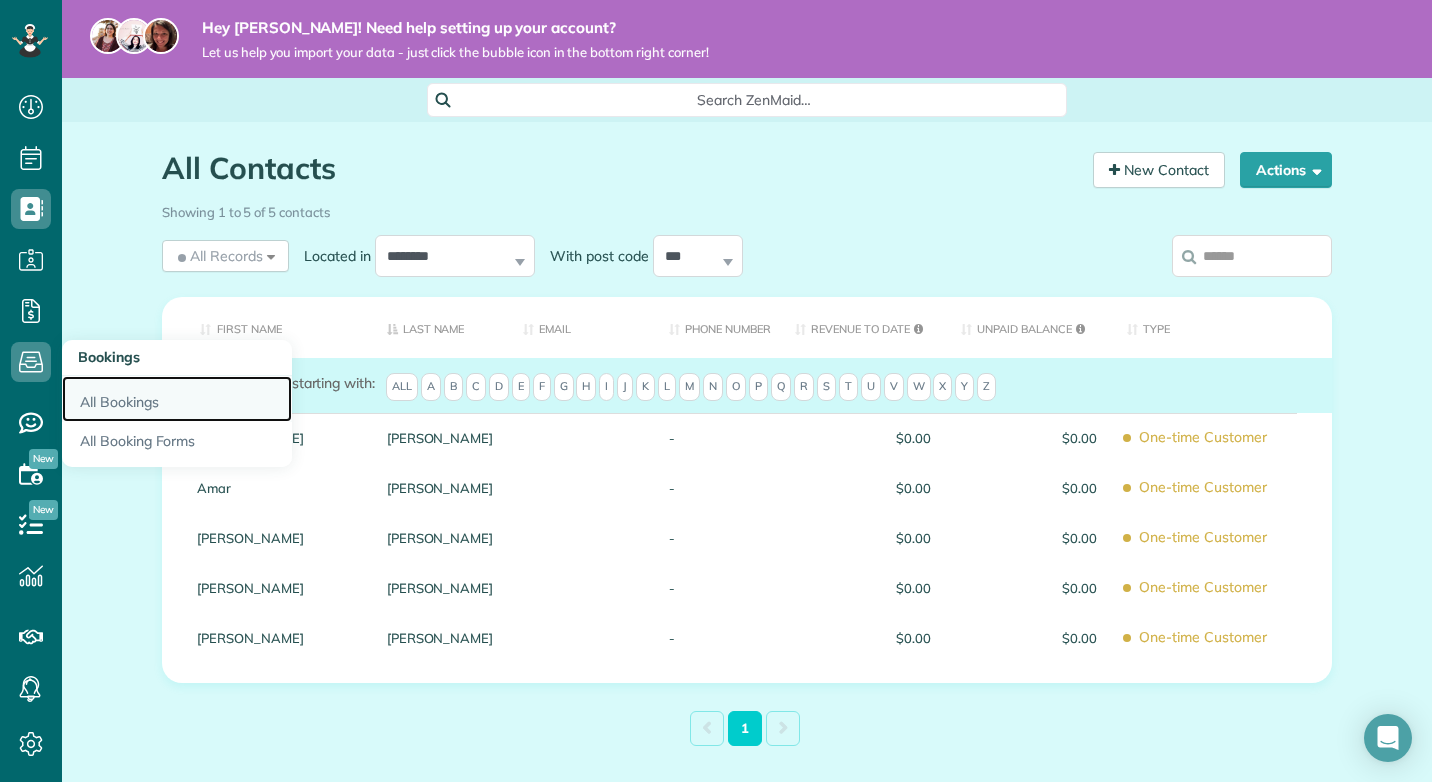 click on "All Bookings" at bounding box center [177, 399] 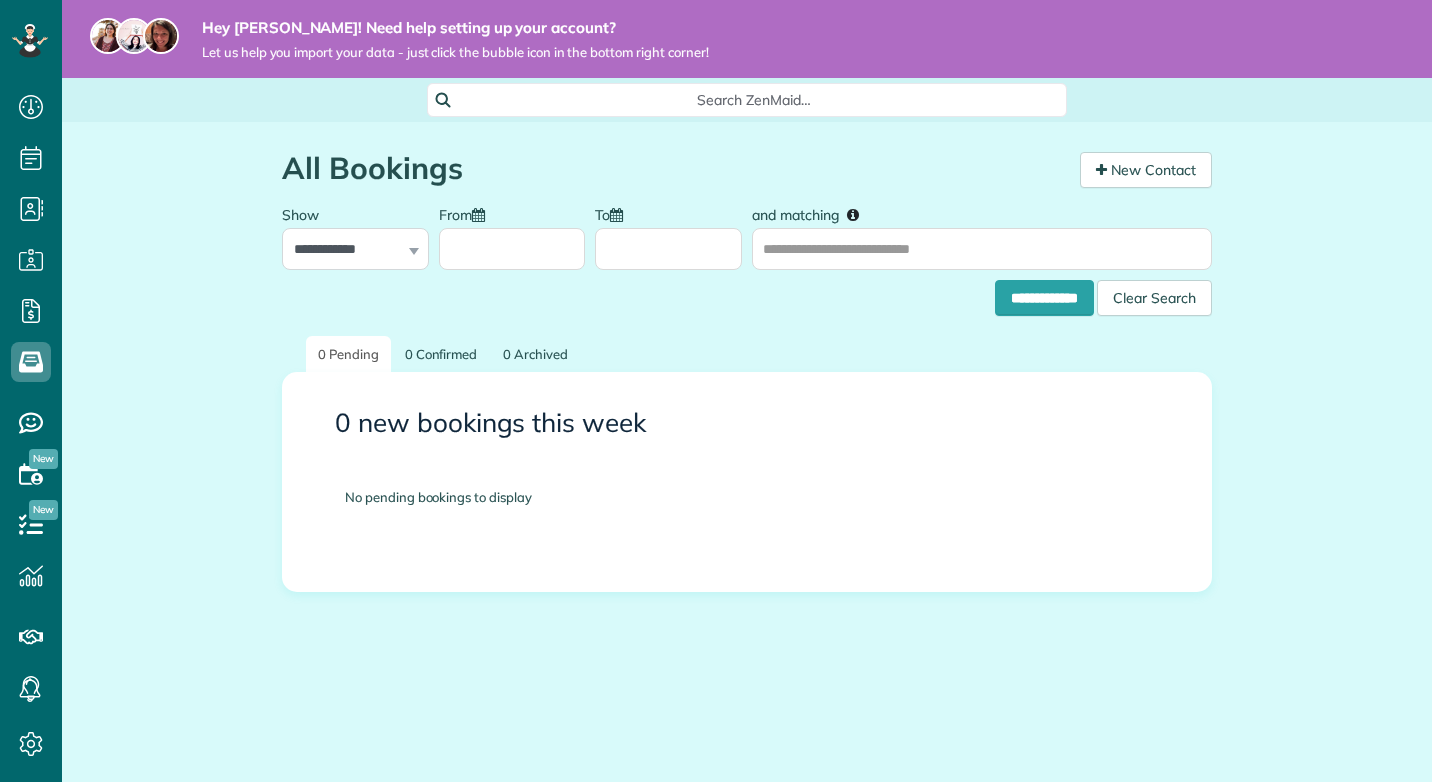 scroll, scrollTop: 0, scrollLeft: 0, axis: both 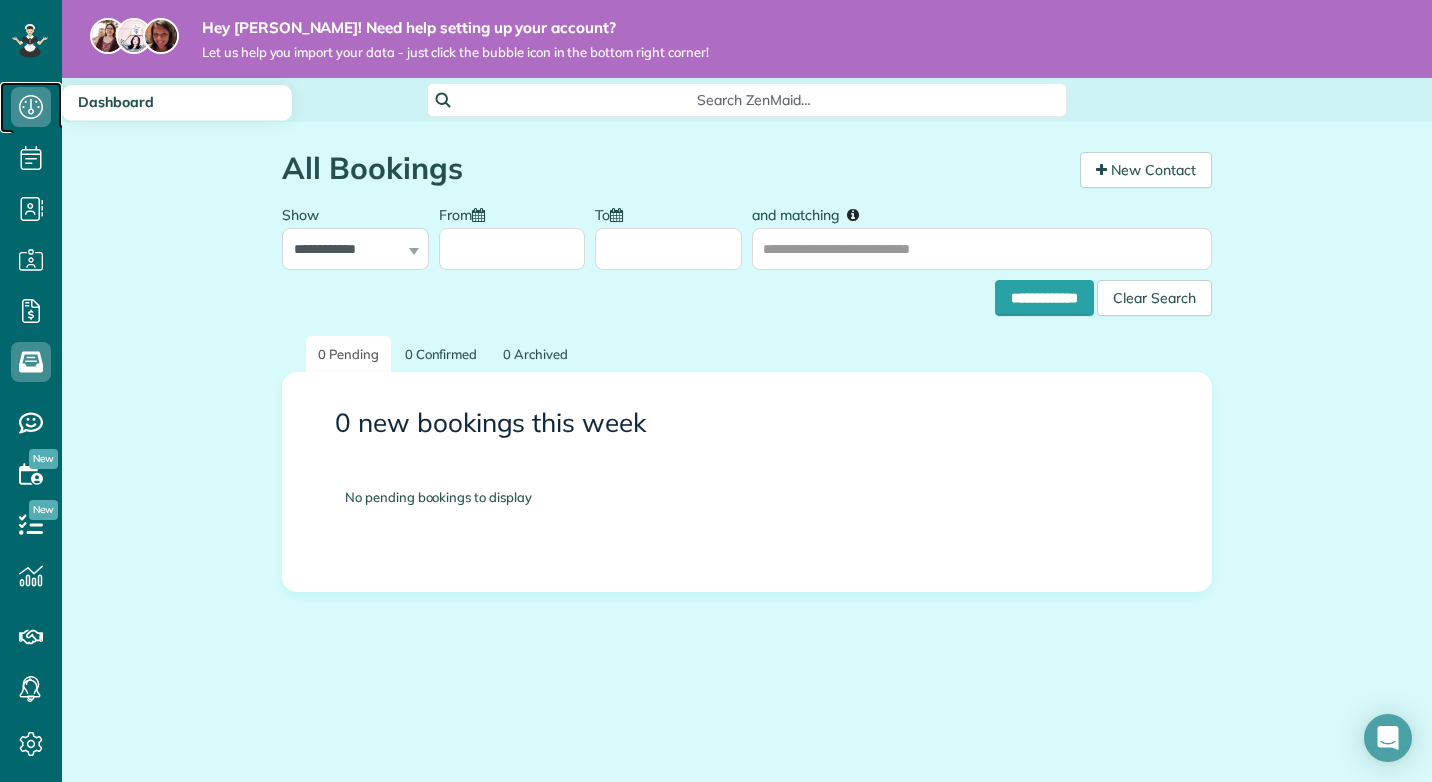 click 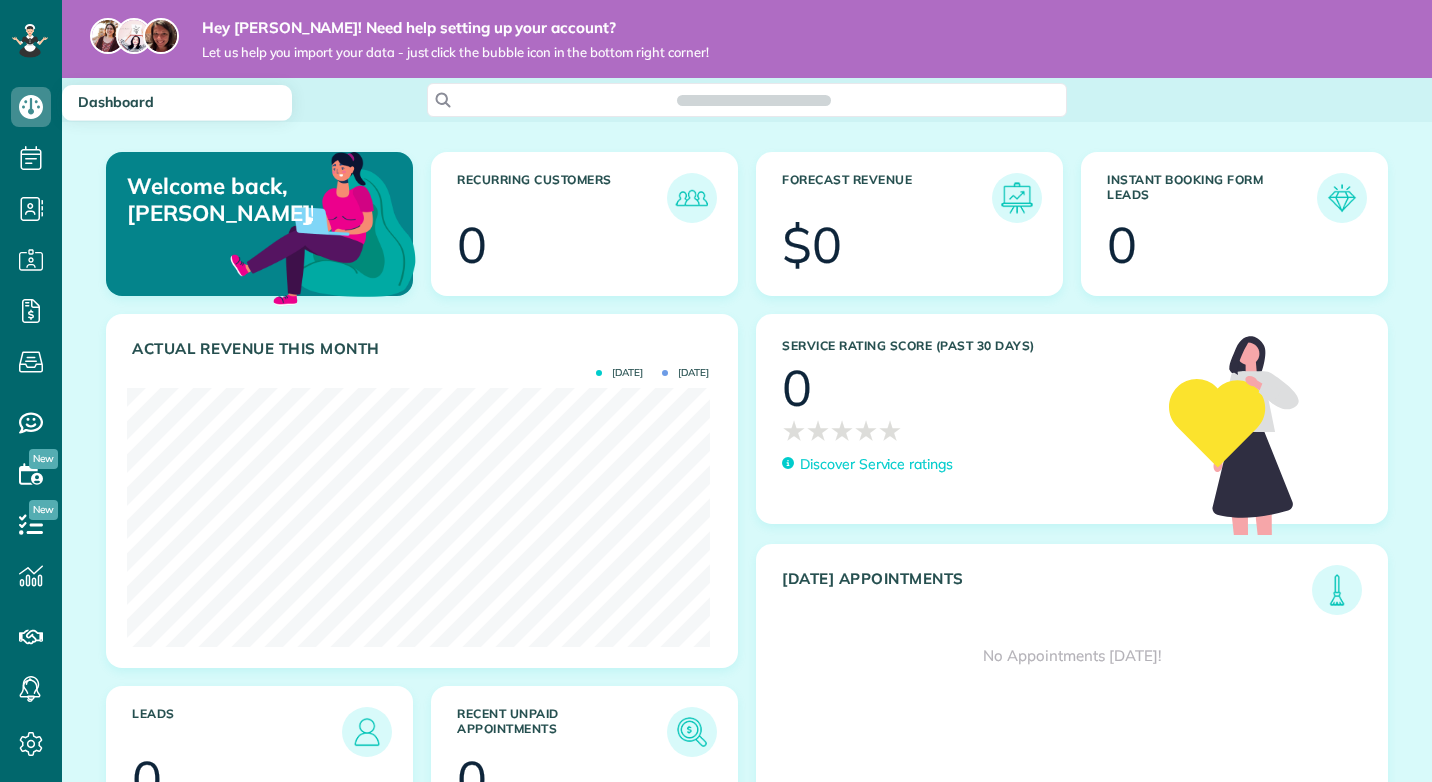scroll, scrollTop: 0, scrollLeft: 0, axis: both 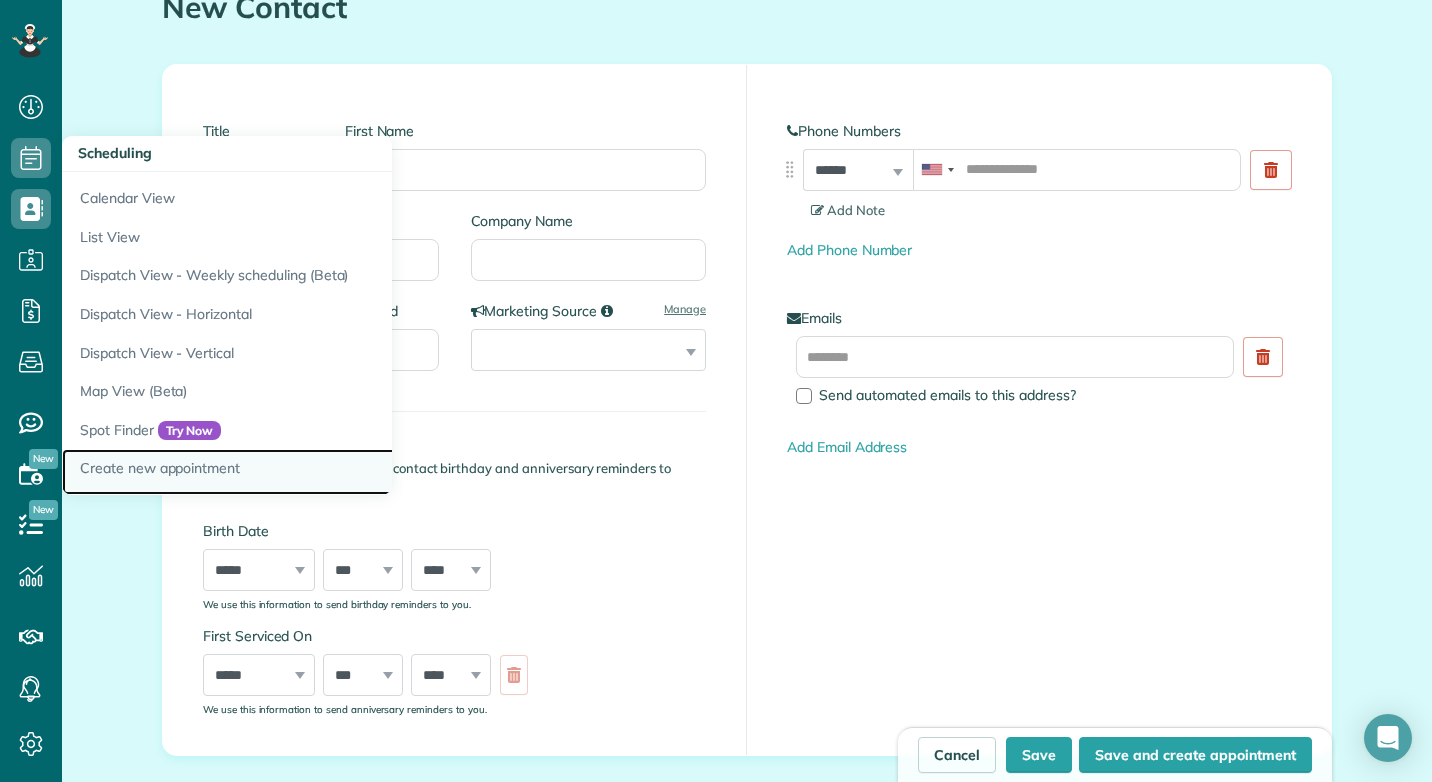 click on "Create new appointment" at bounding box center [312, 472] 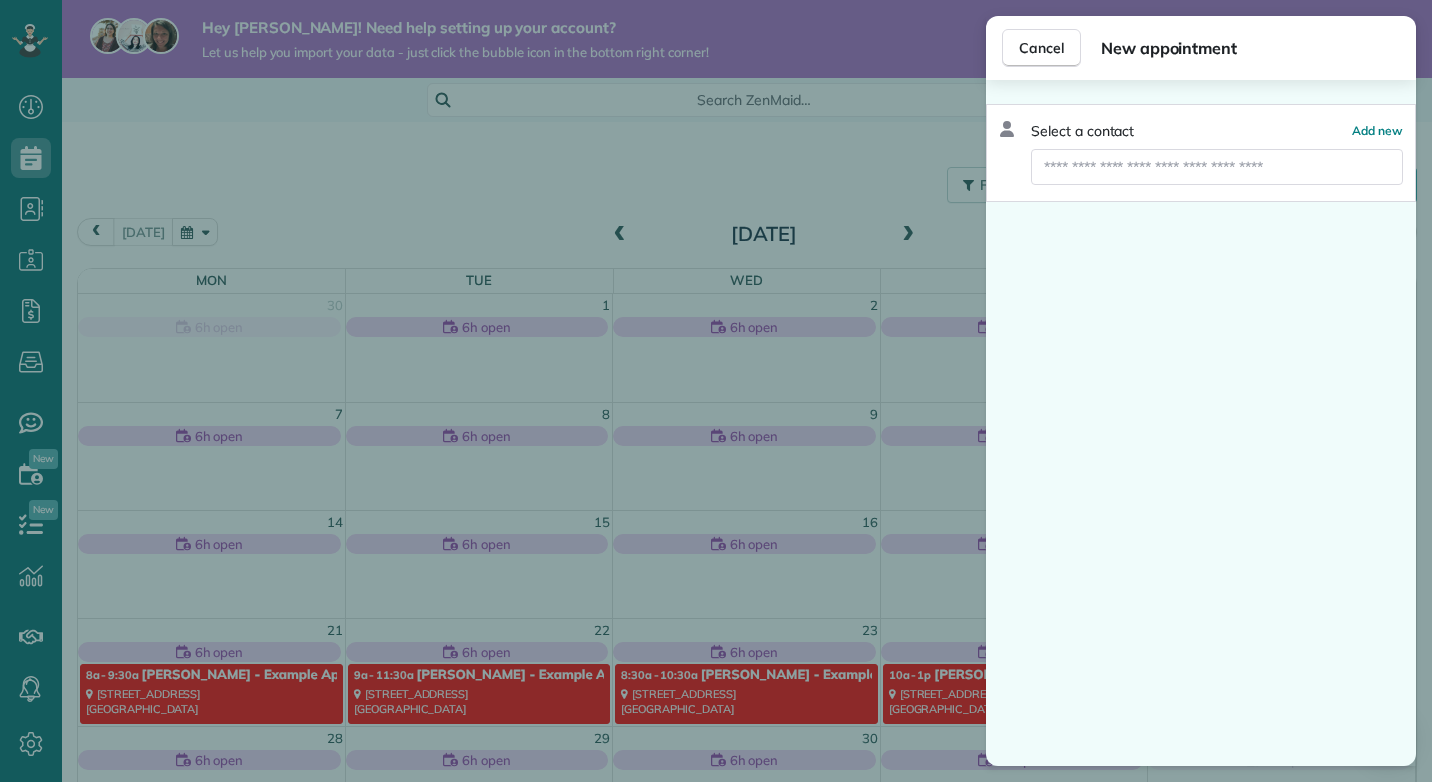 scroll, scrollTop: 0, scrollLeft: 0, axis: both 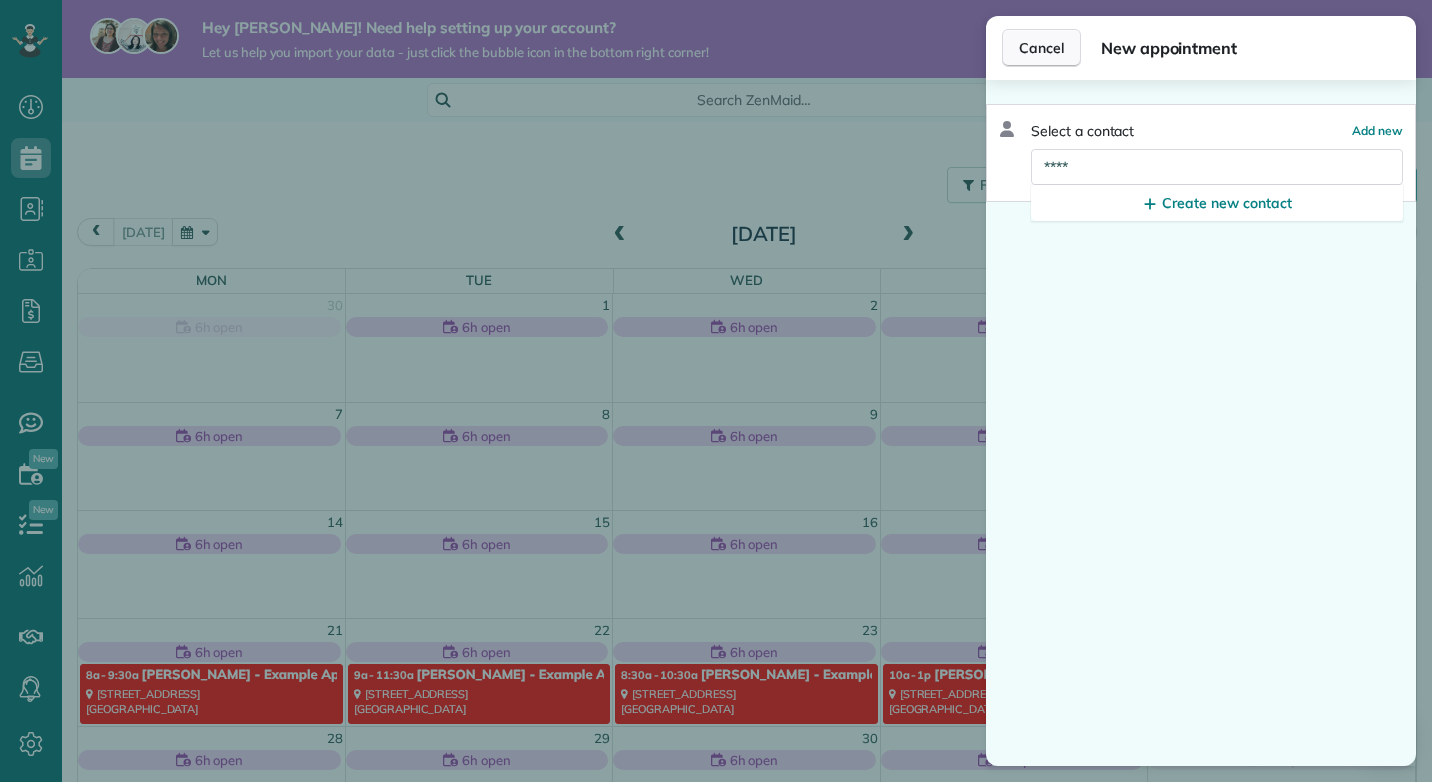 type on "****" 